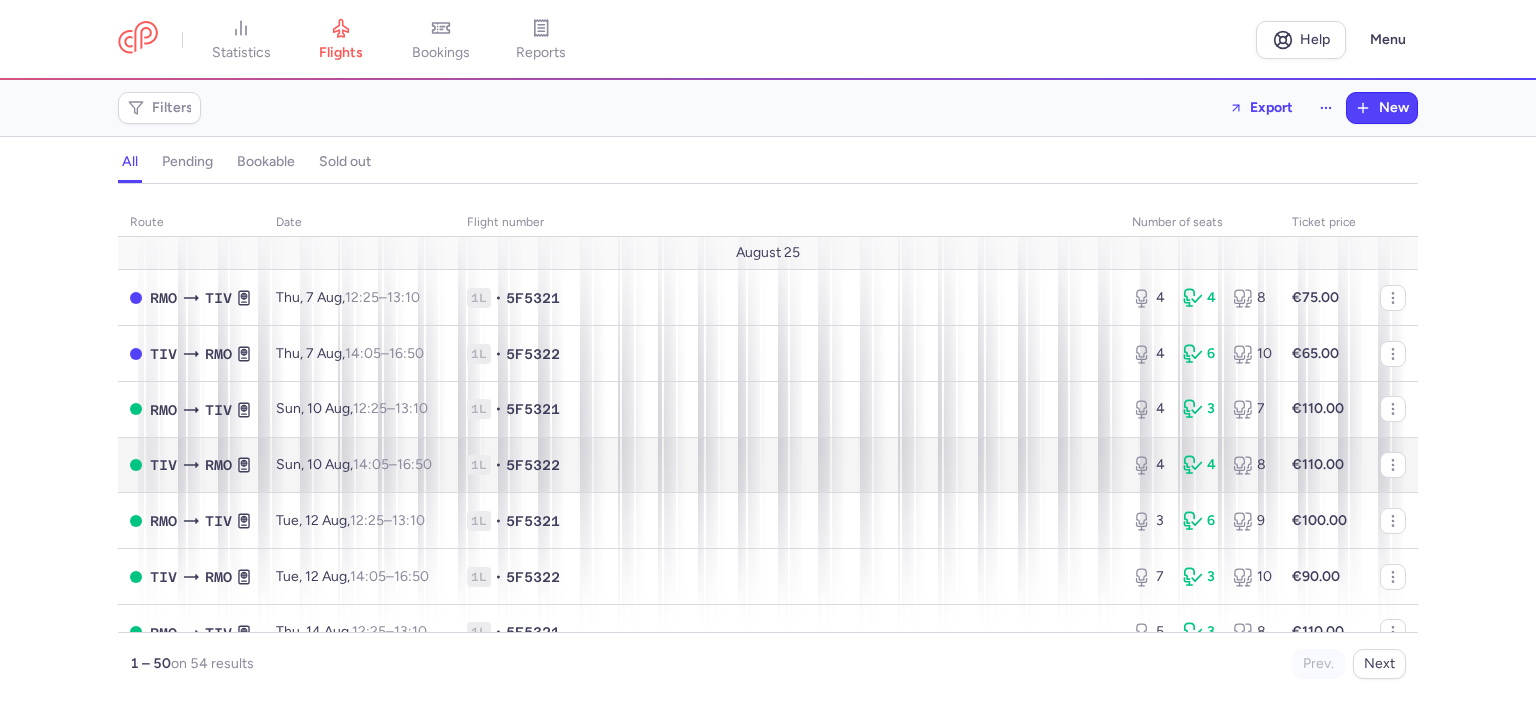 scroll, scrollTop: 0, scrollLeft: 0, axis: both 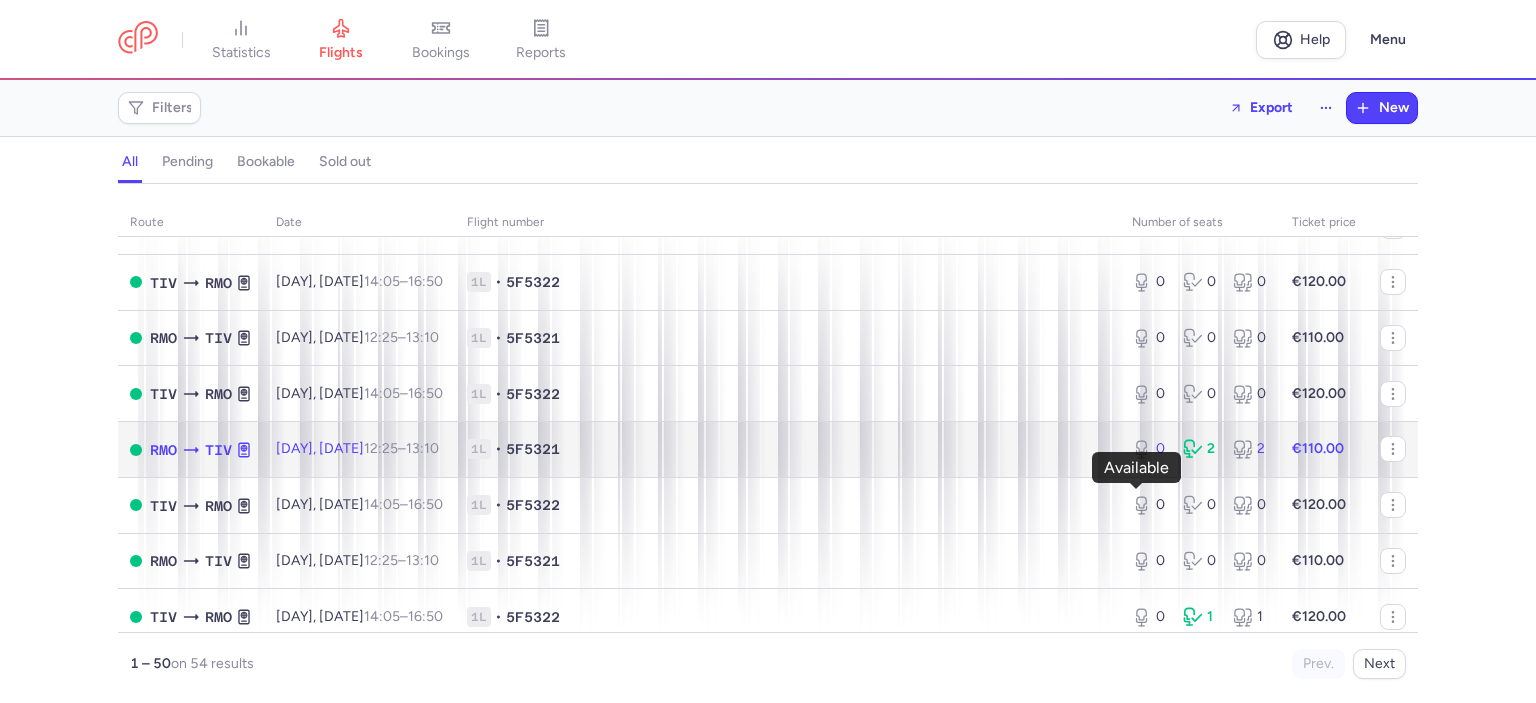 click on "0" at bounding box center [1149, 449] 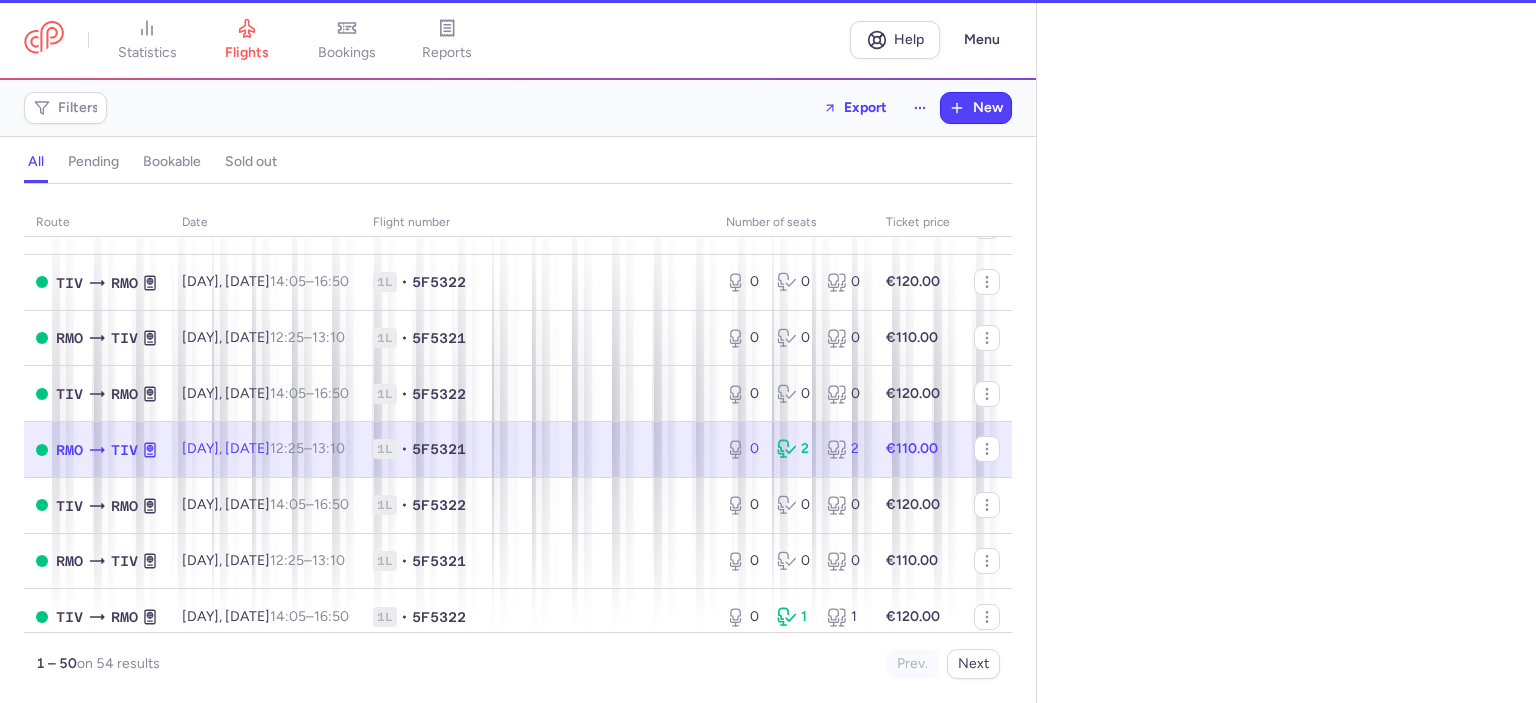 select on "days" 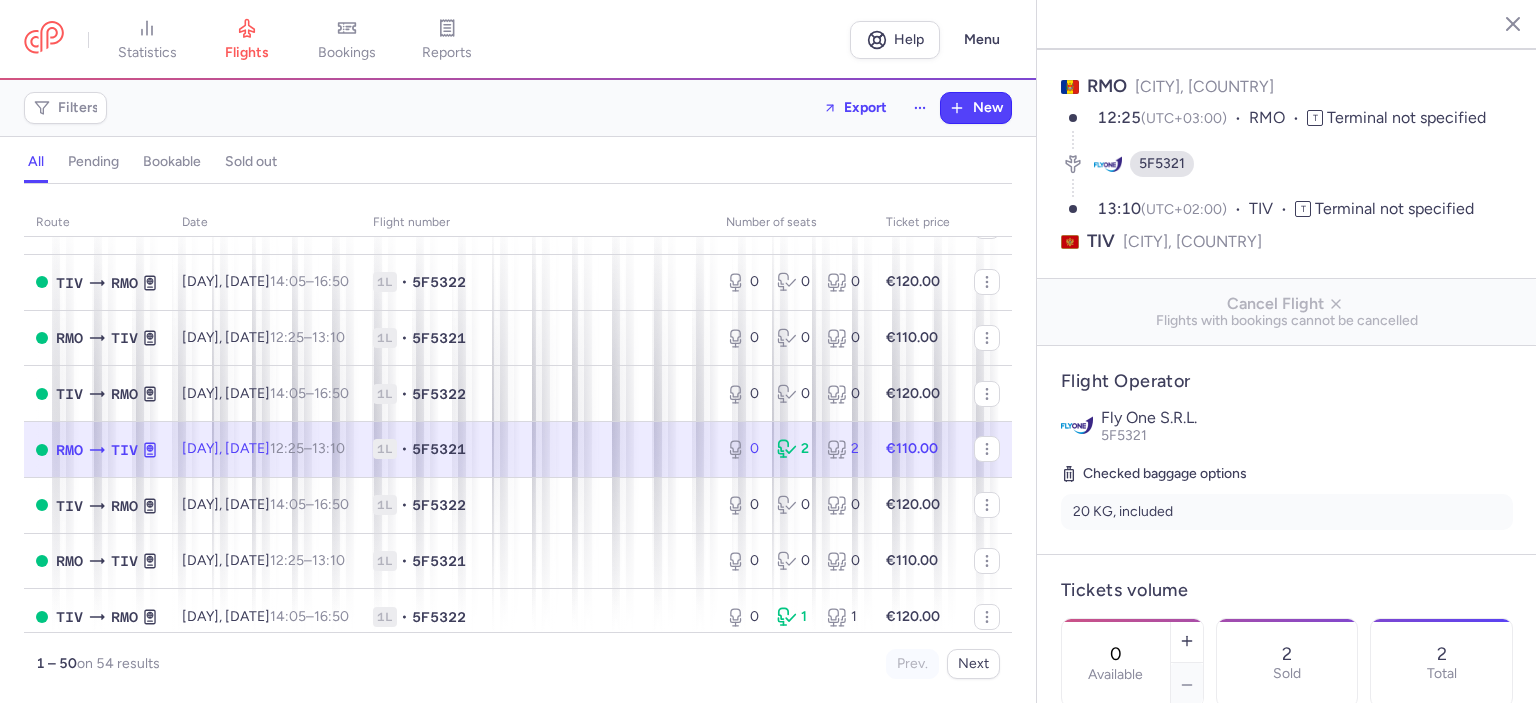 scroll, scrollTop: 200, scrollLeft: 0, axis: vertical 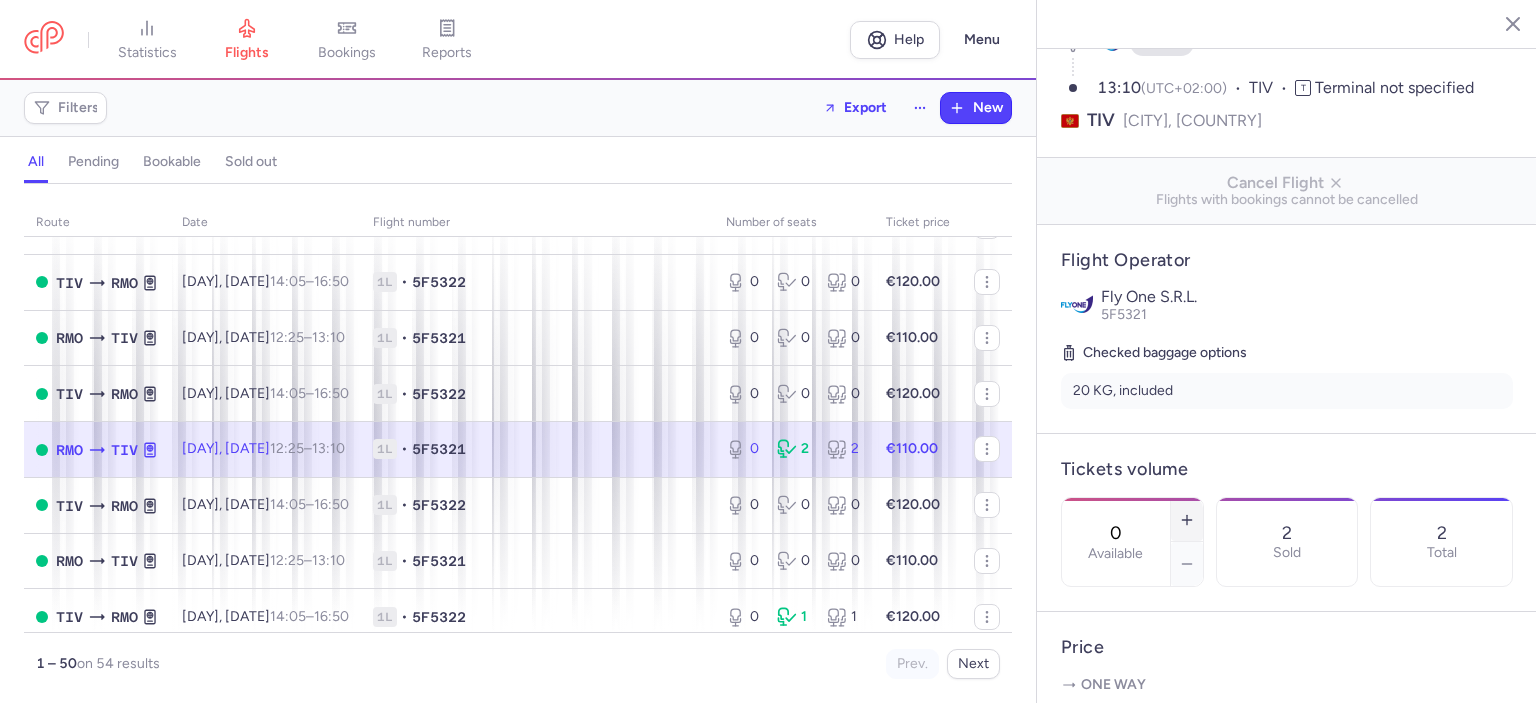 click 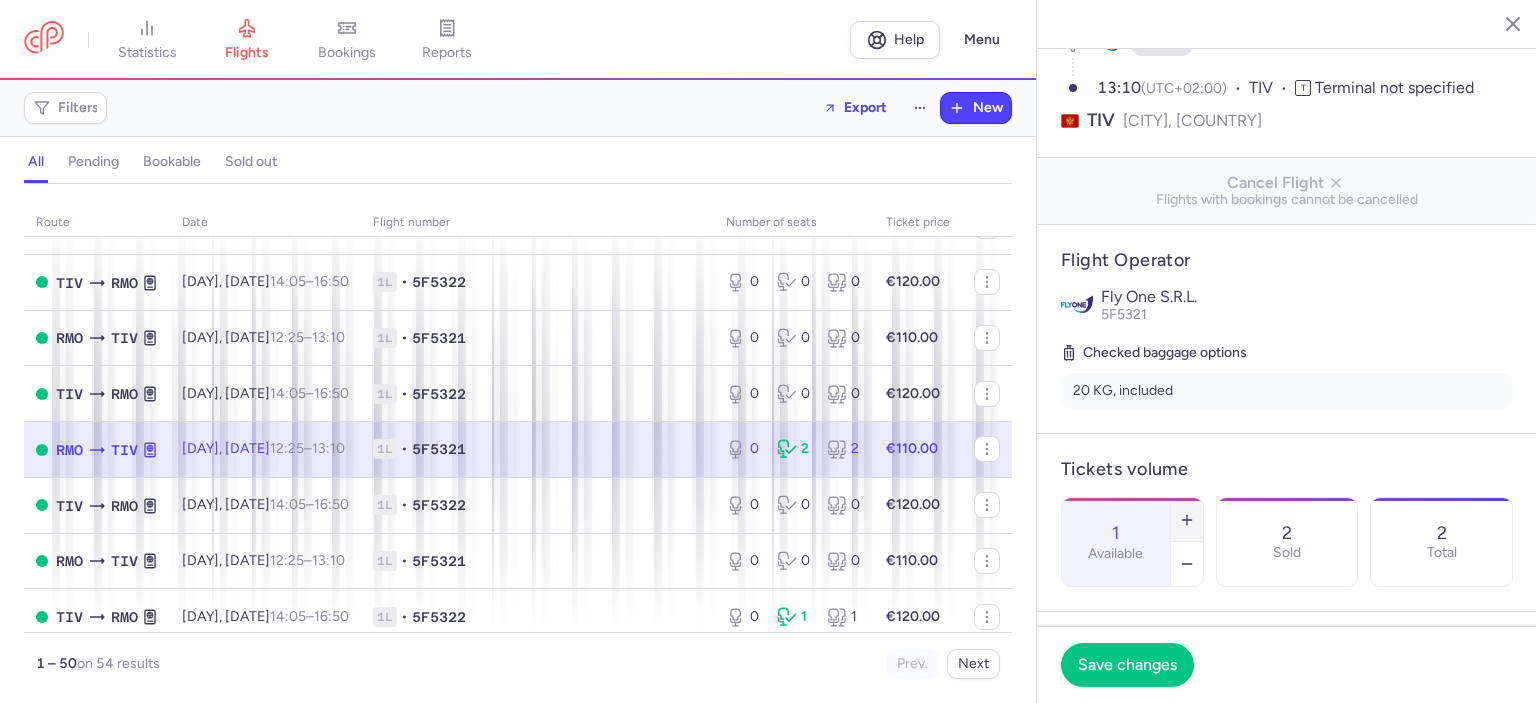 click 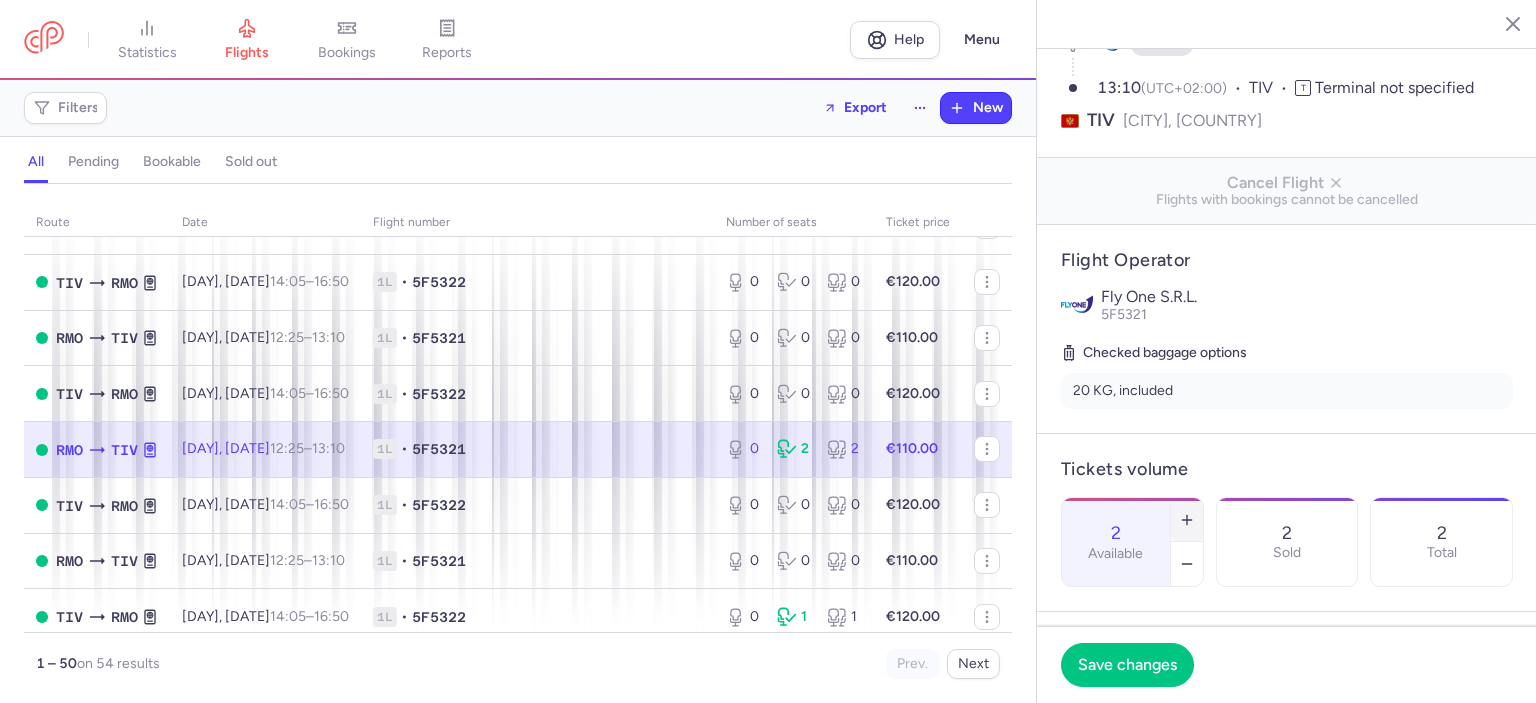 click 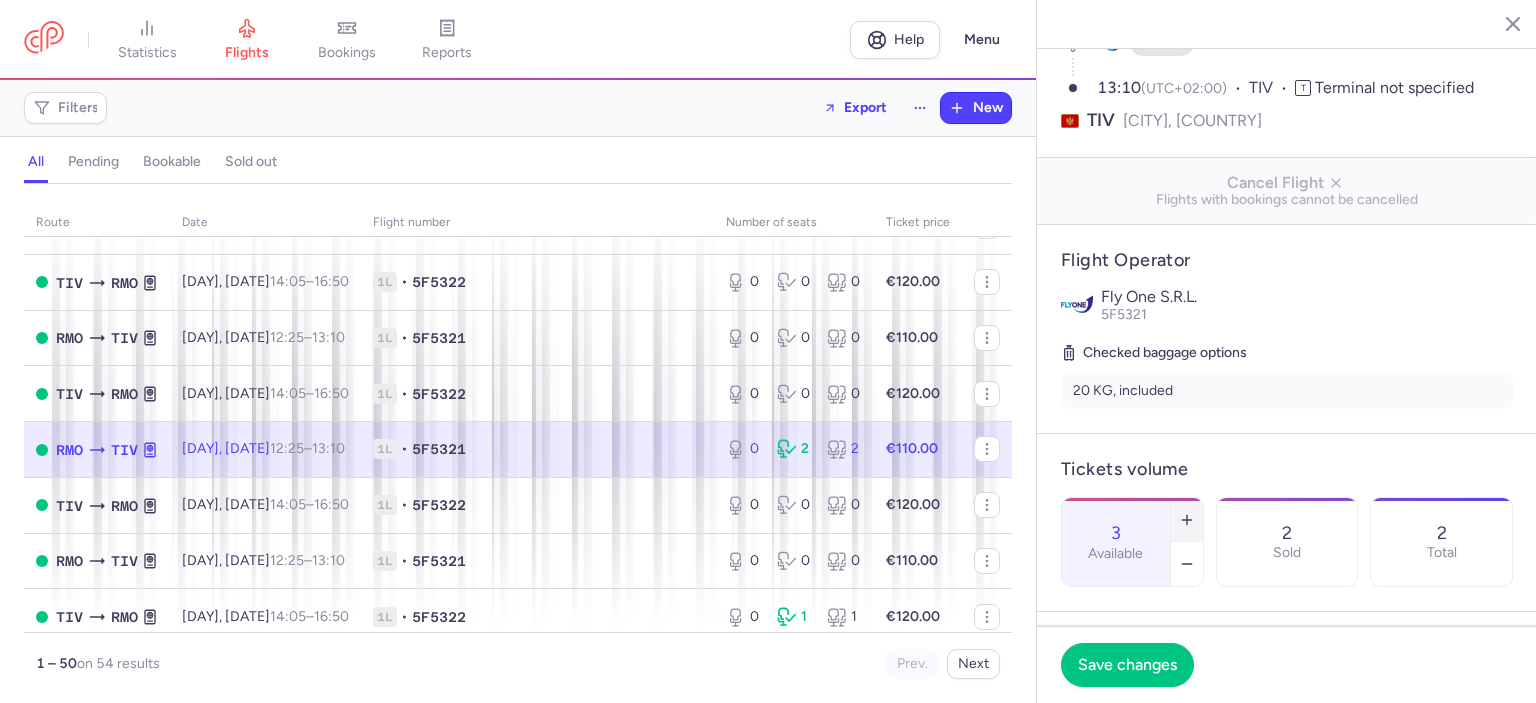 click 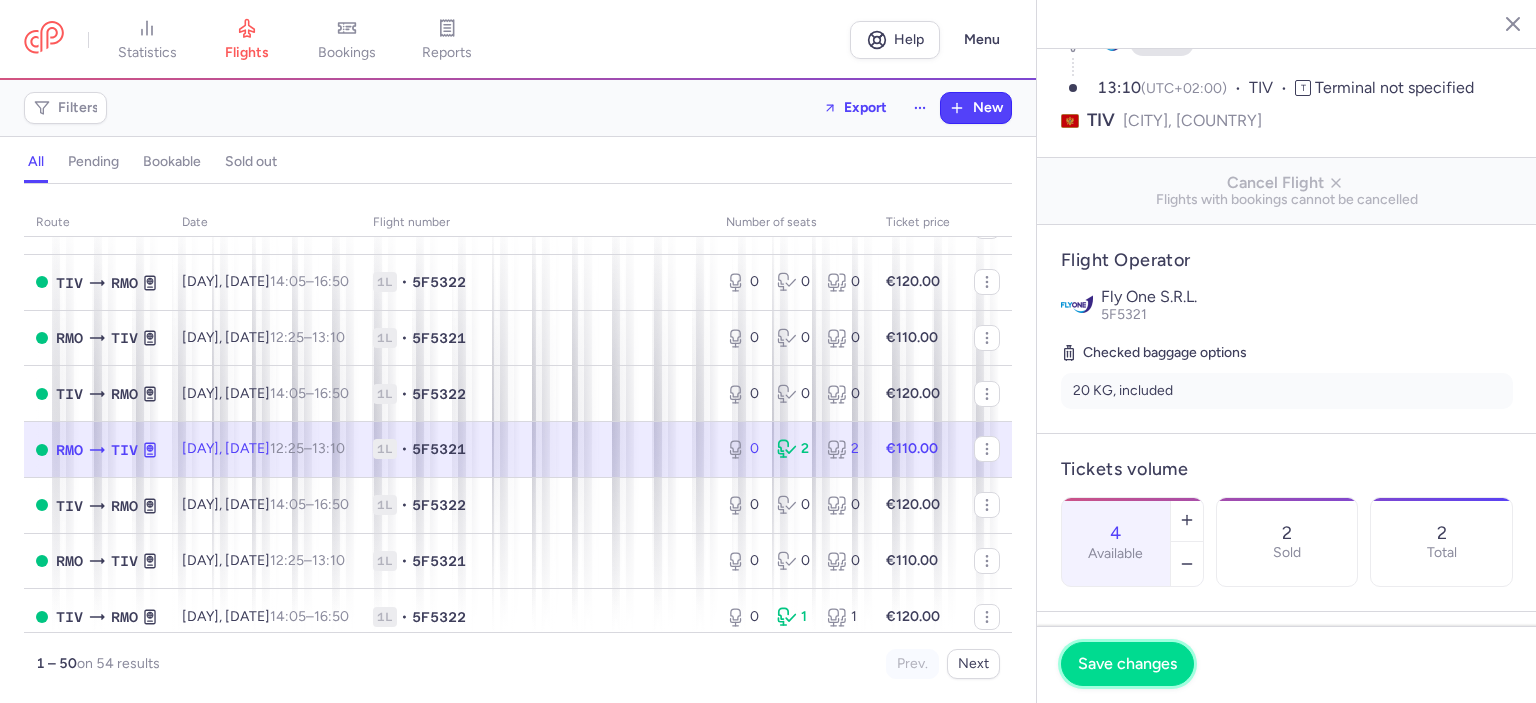 click on "Save changes" at bounding box center [1127, 664] 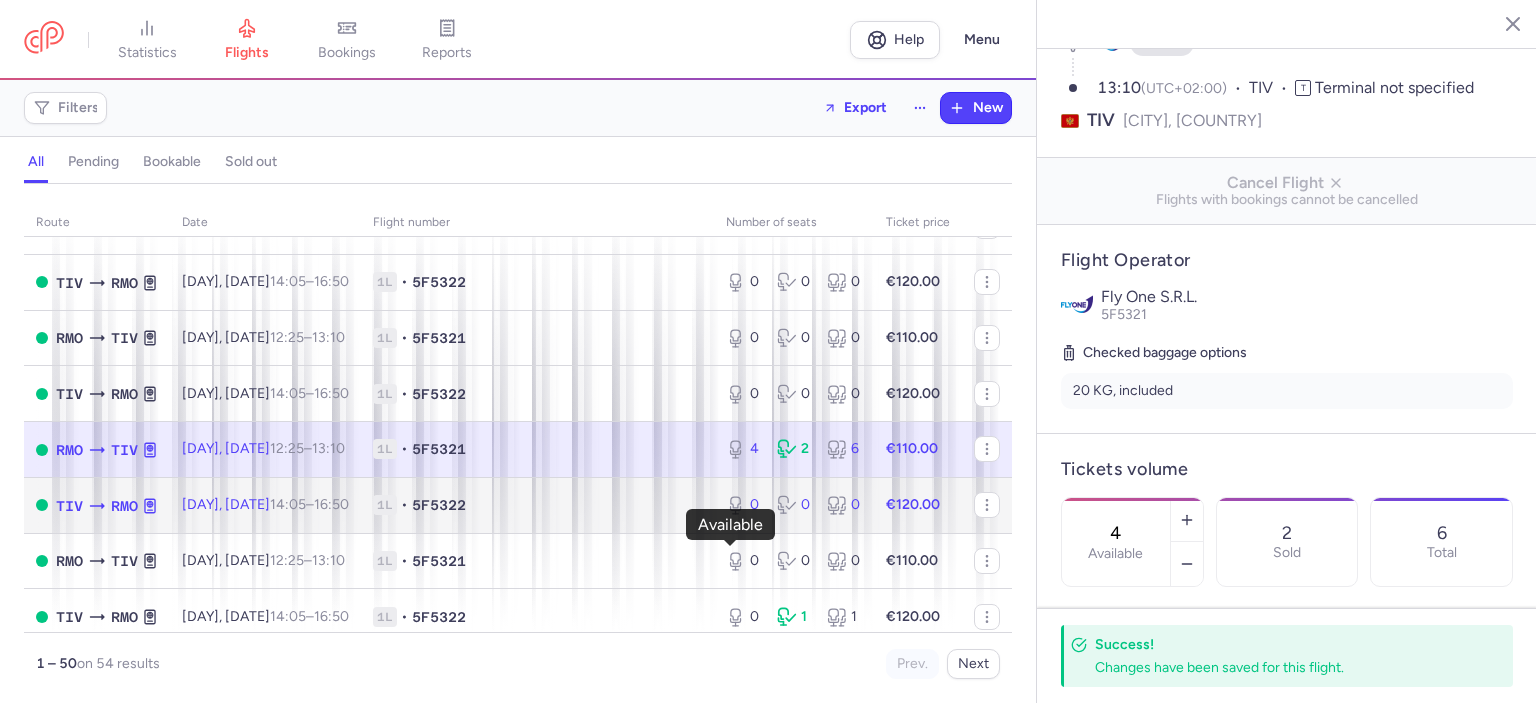 click on "0" at bounding box center (743, 505) 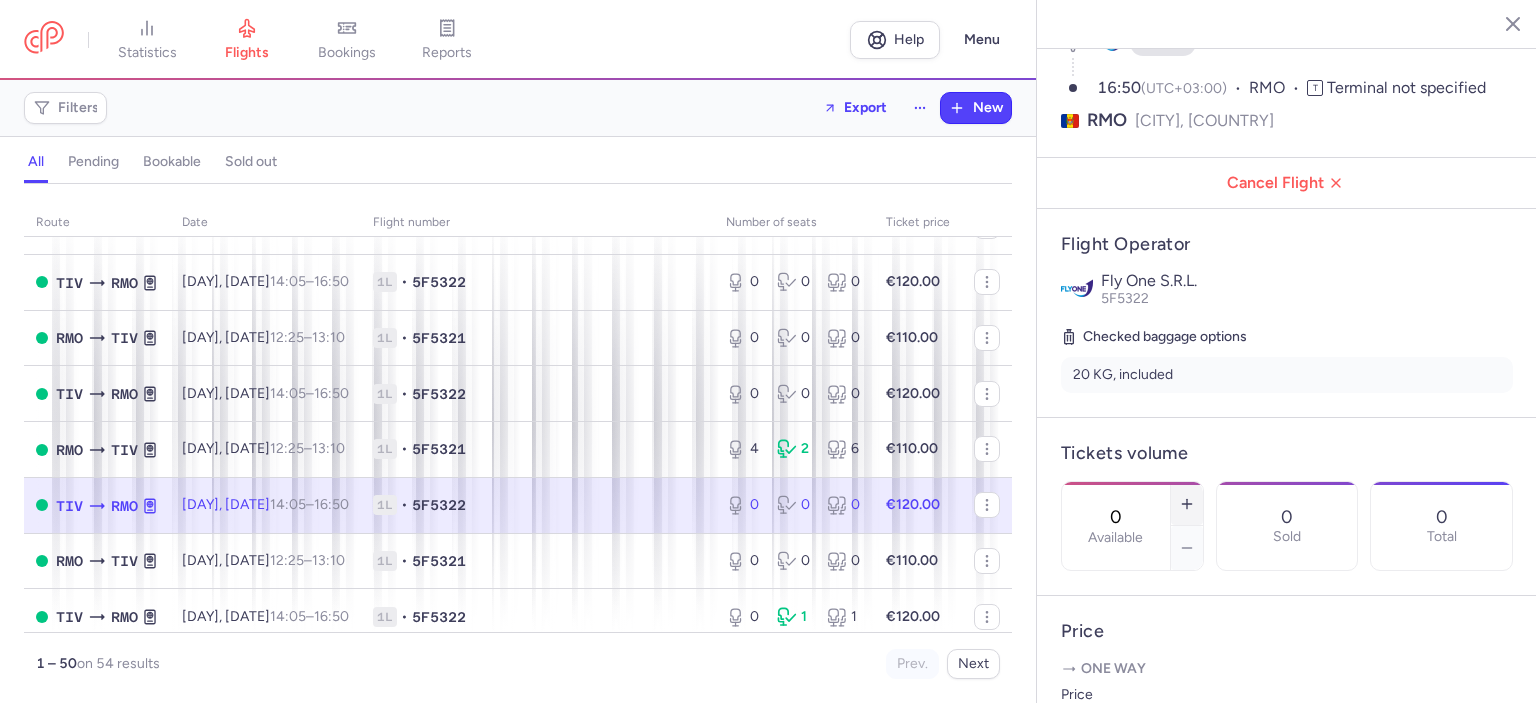 click 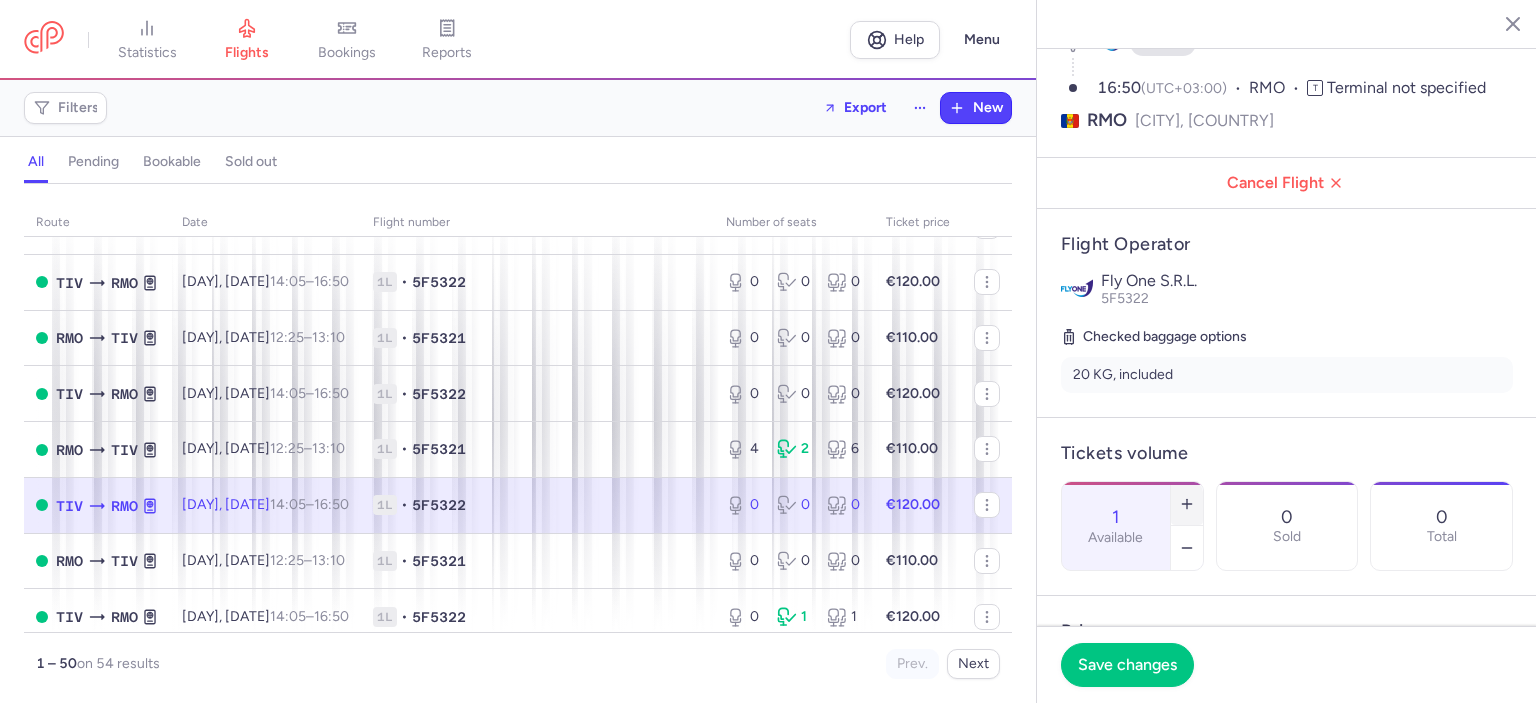 click 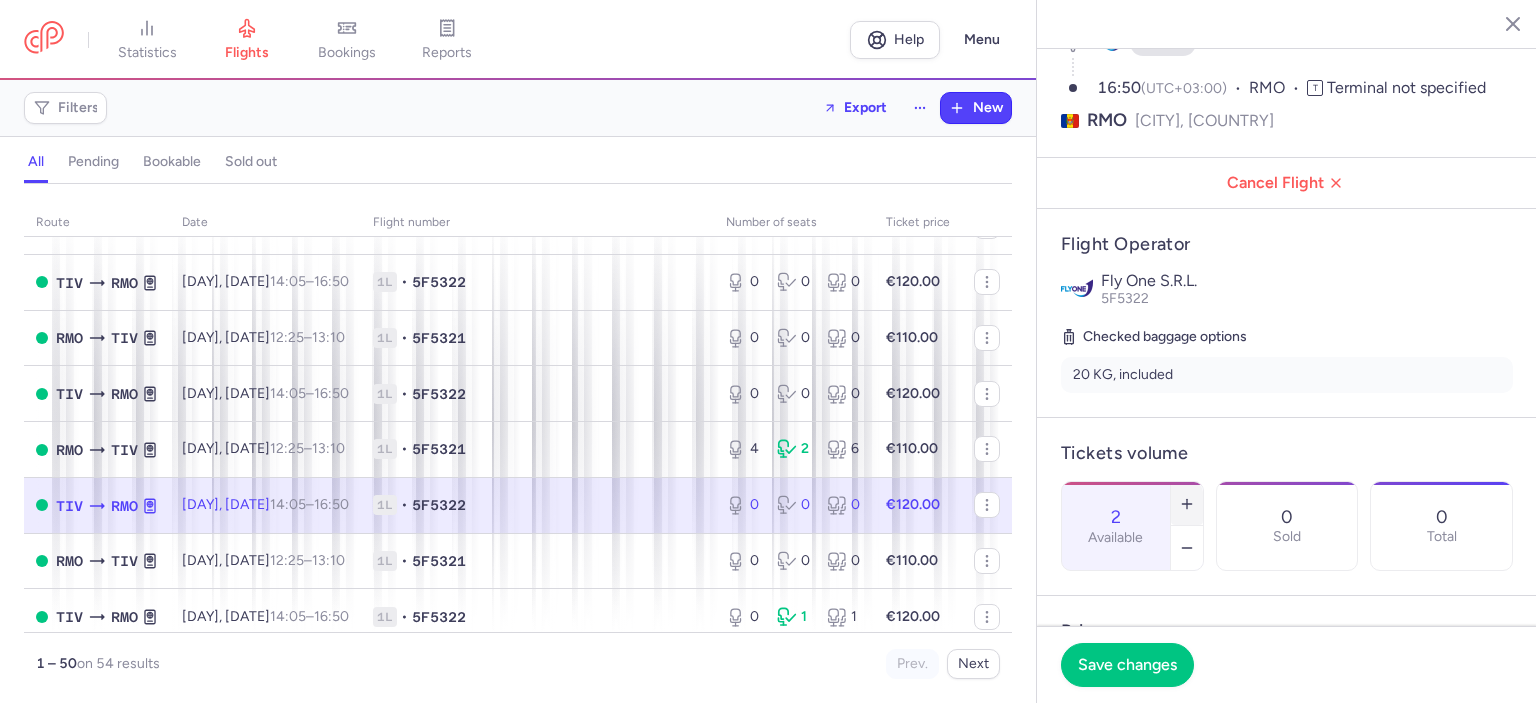 click 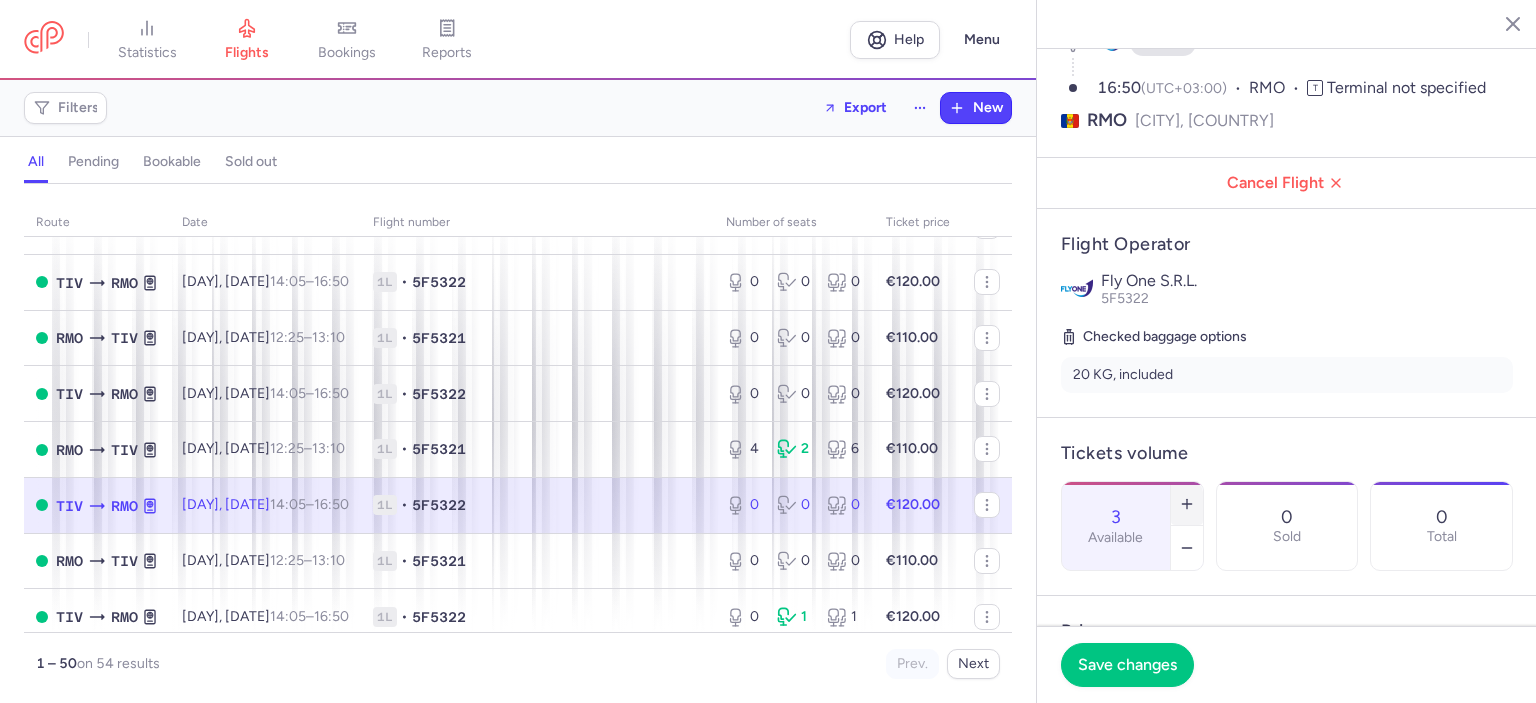 click 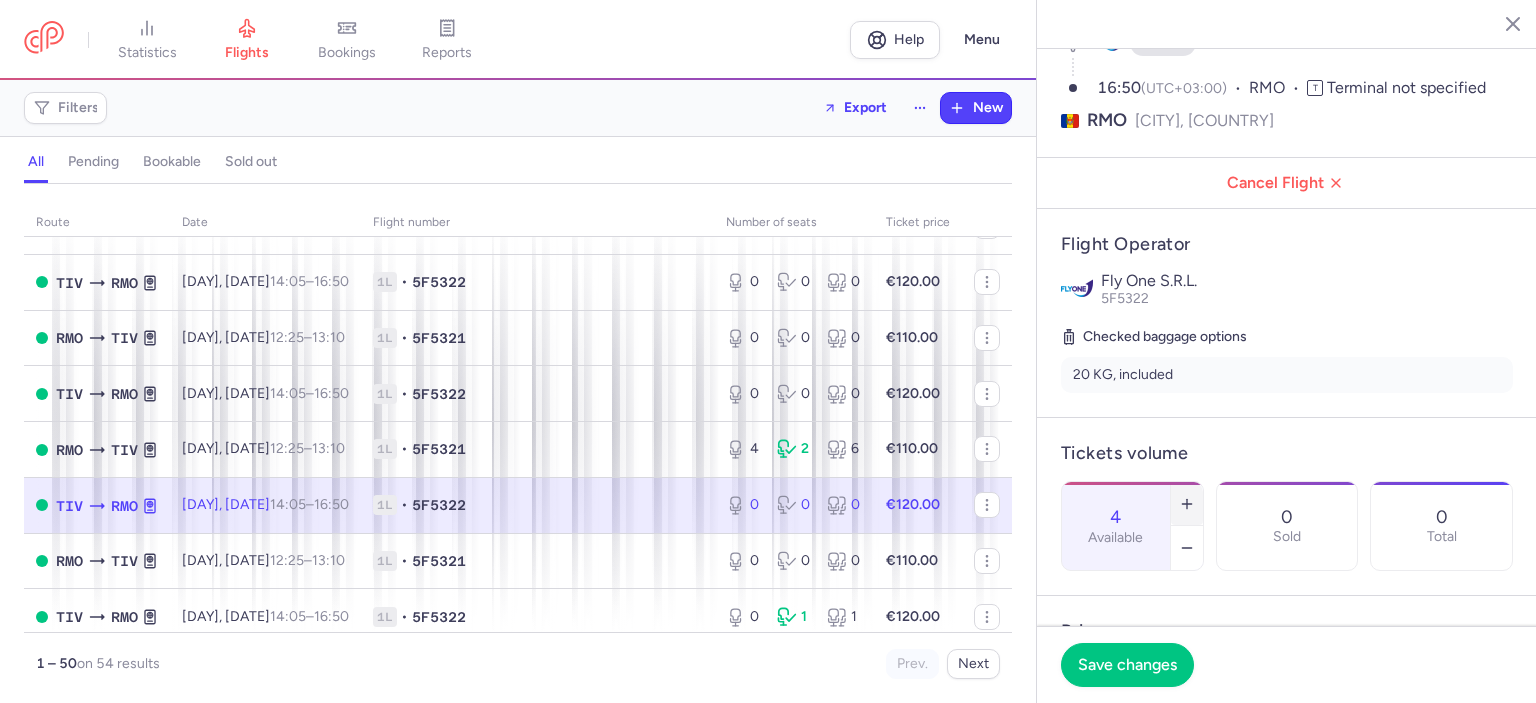 click 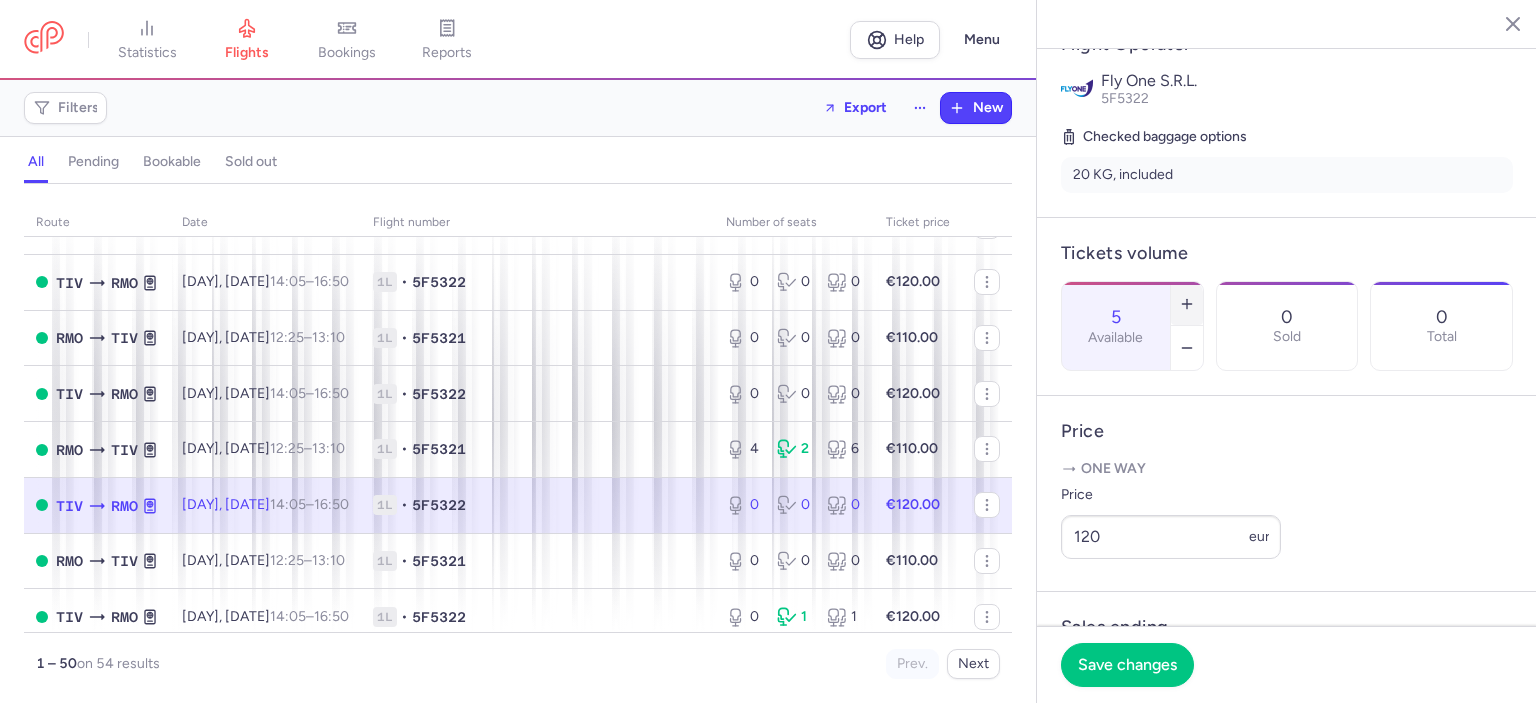 scroll, scrollTop: 500, scrollLeft: 0, axis: vertical 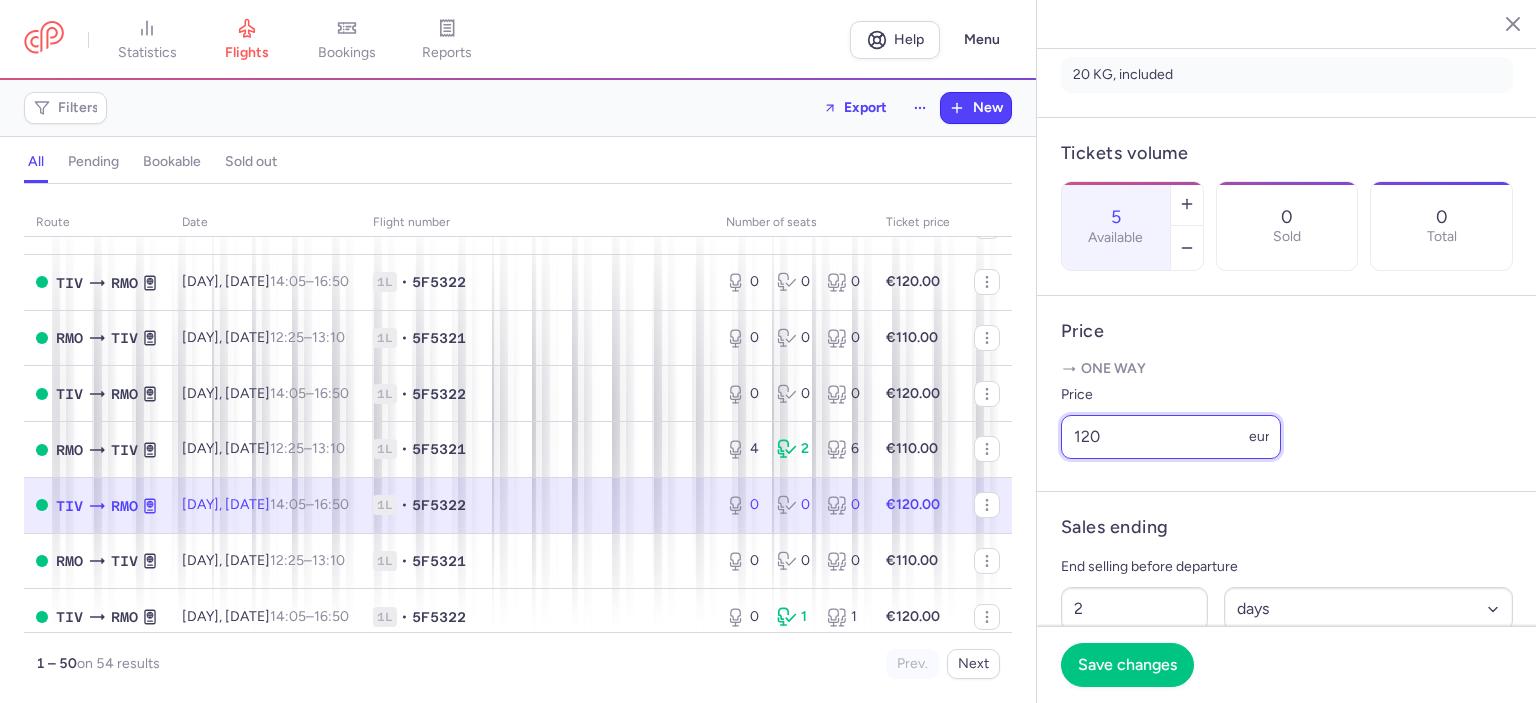 click on "120" at bounding box center [1171, 437] 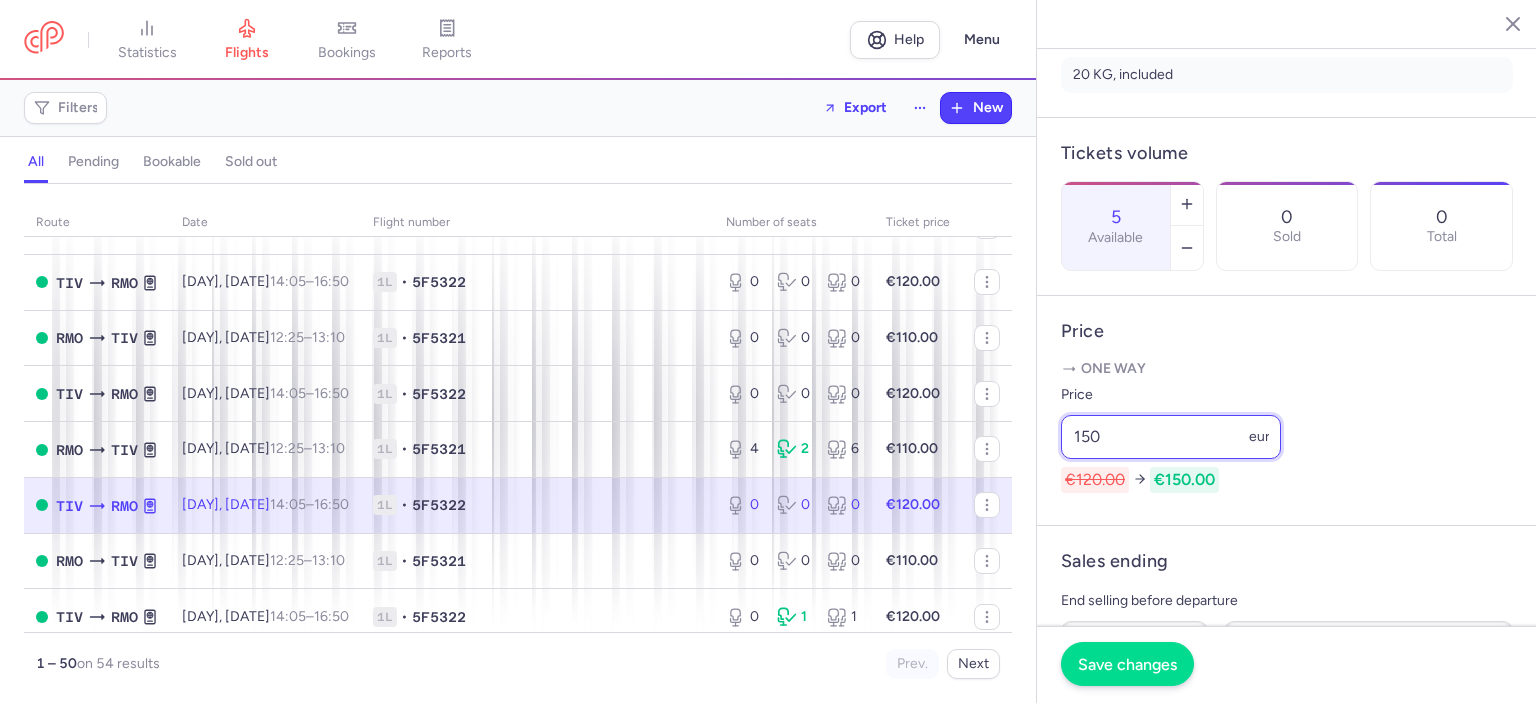 type on "150" 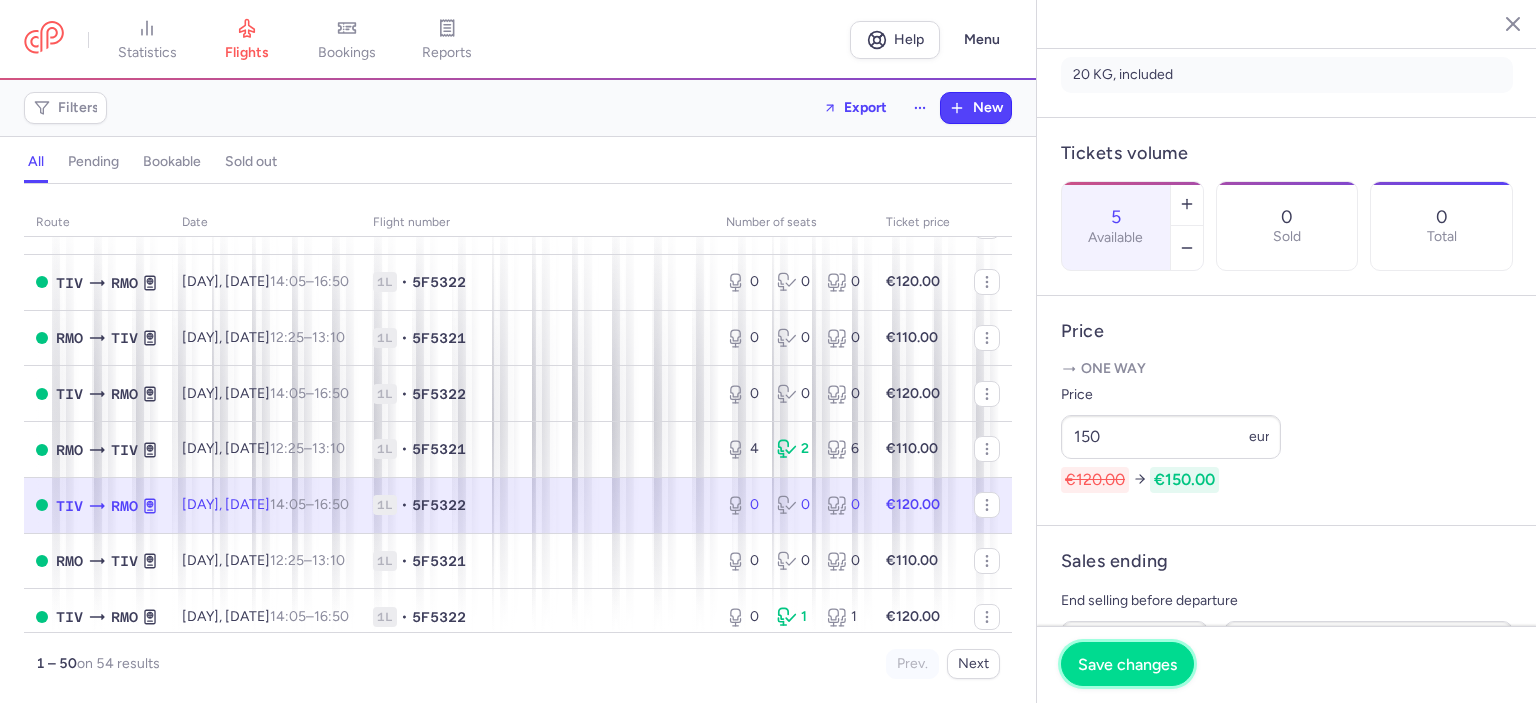 click on "Save changes" at bounding box center [1127, 664] 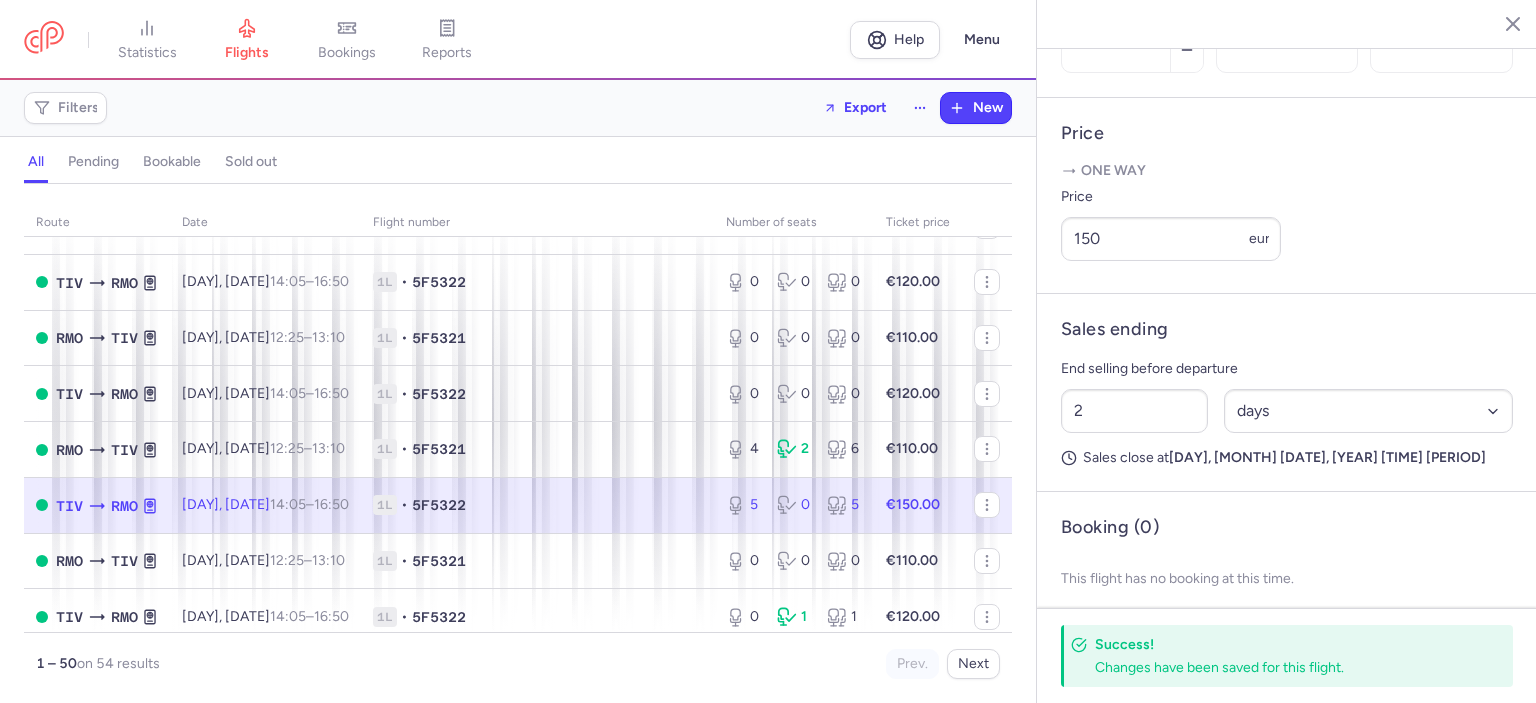 scroll, scrollTop: 700, scrollLeft: 0, axis: vertical 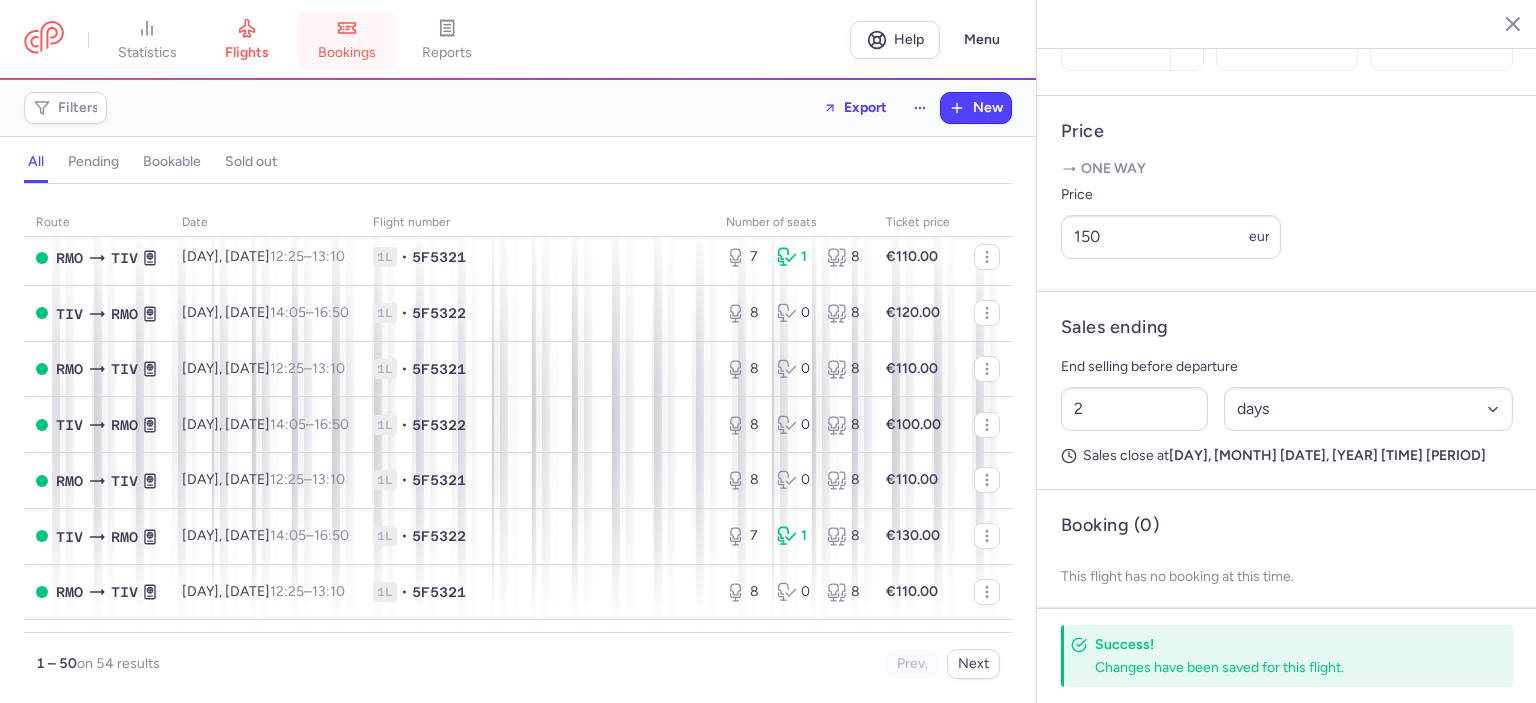 click on "bookings" at bounding box center (347, 53) 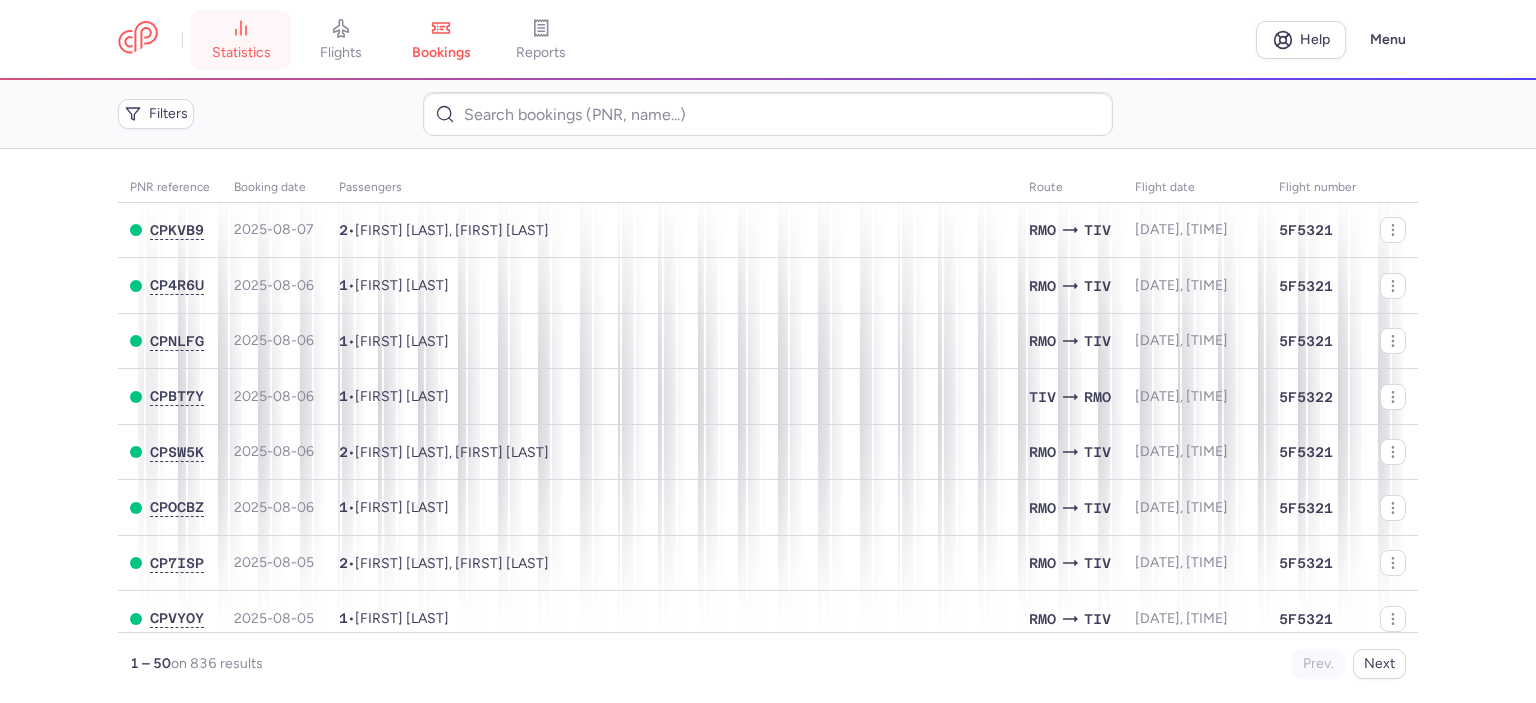 click on "statistics" at bounding box center (241, 40) 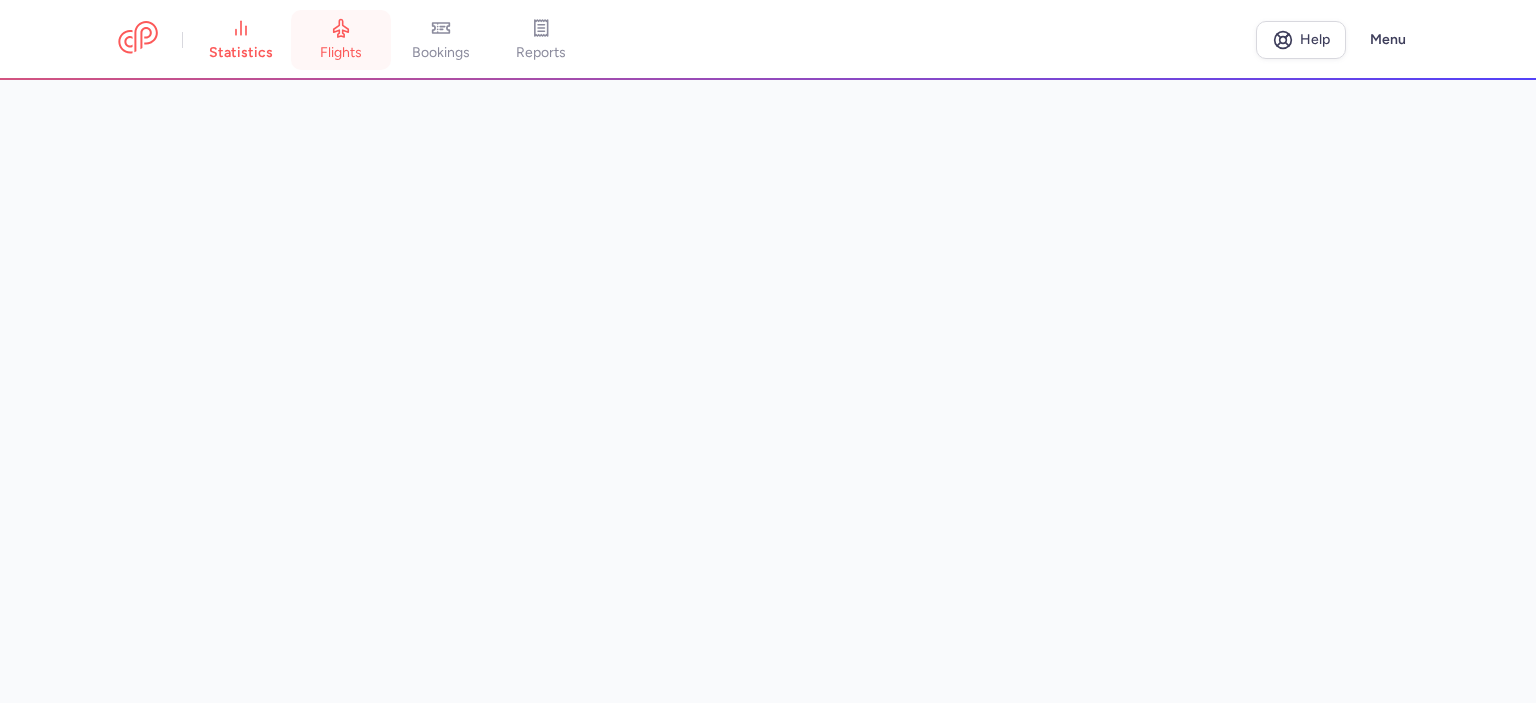 click 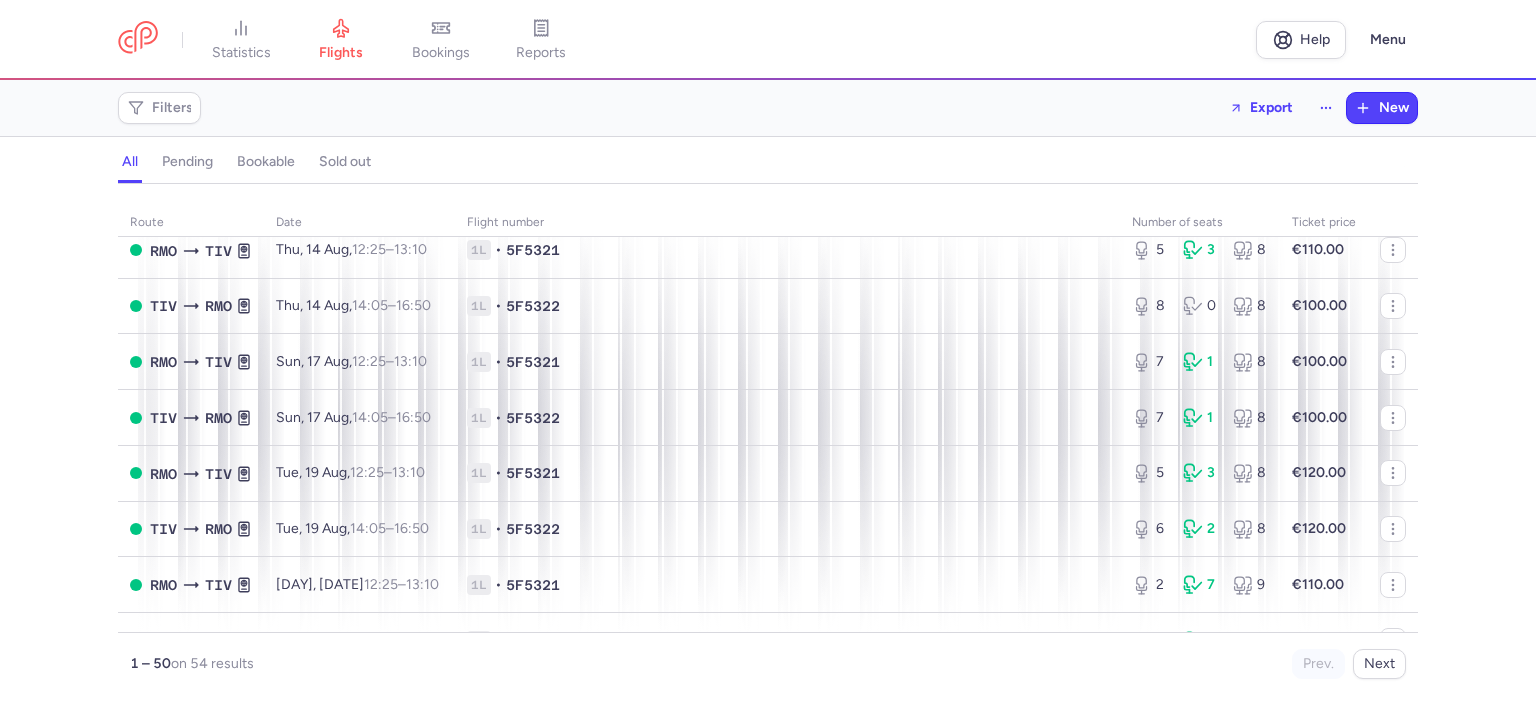 scroll, scrollTop: 400, scrollLeft: 0, axis: vertical 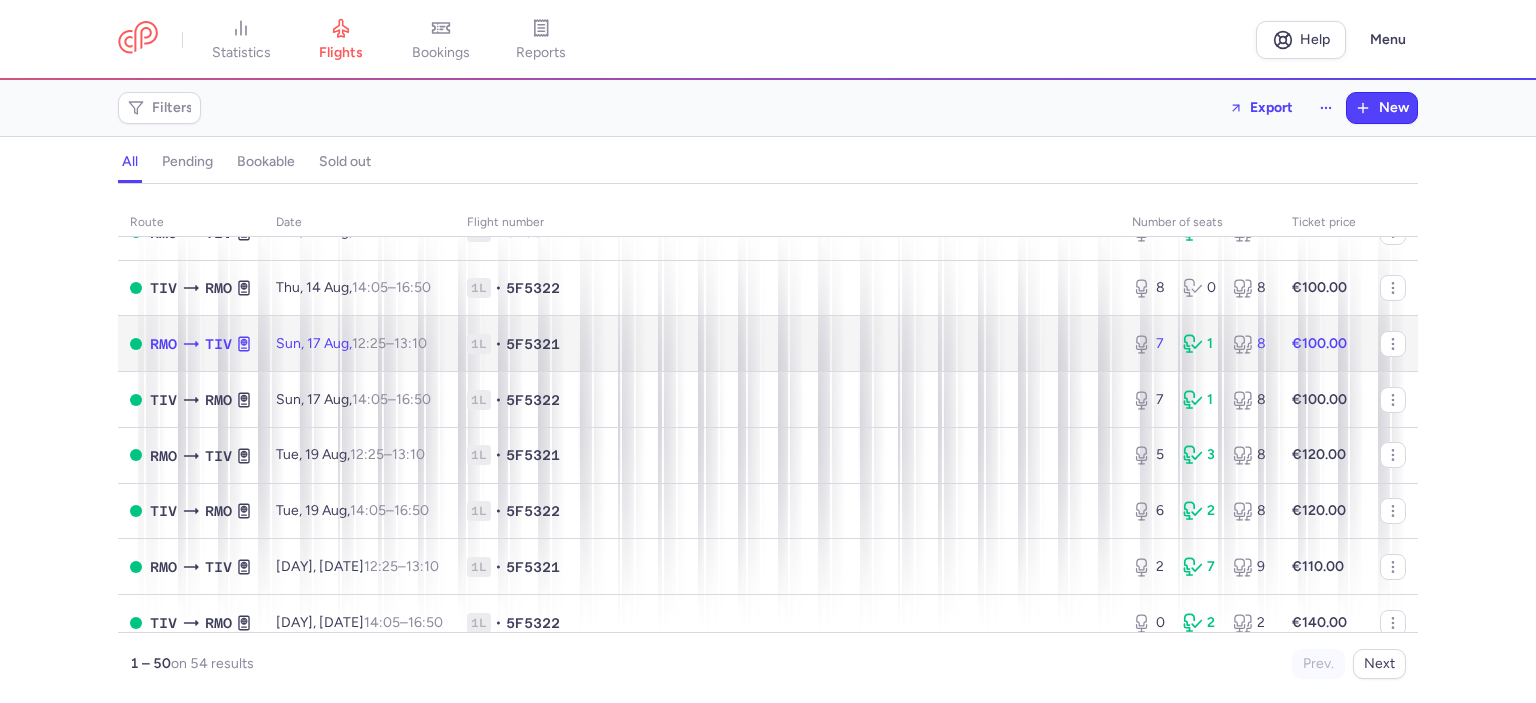 click on "1L • 5F5321" 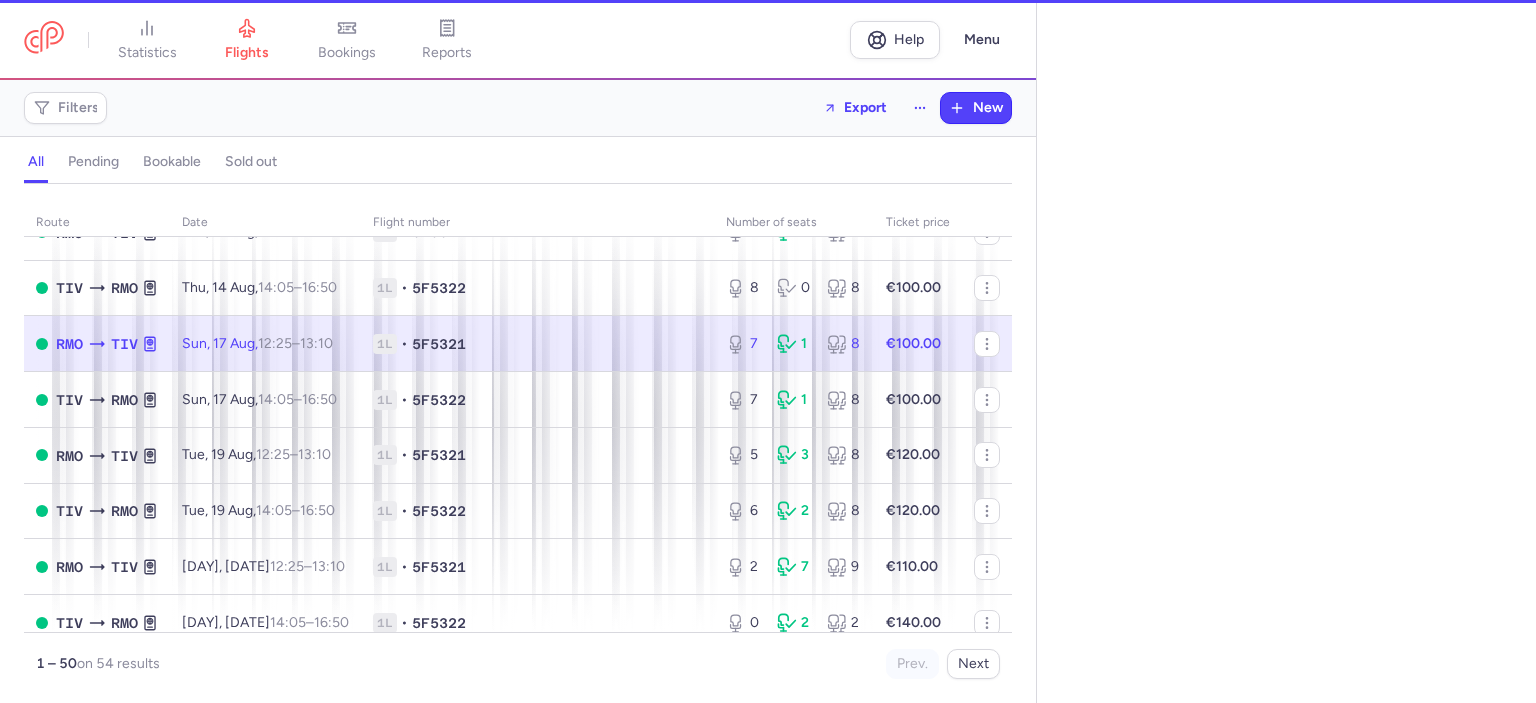 select on "hours" 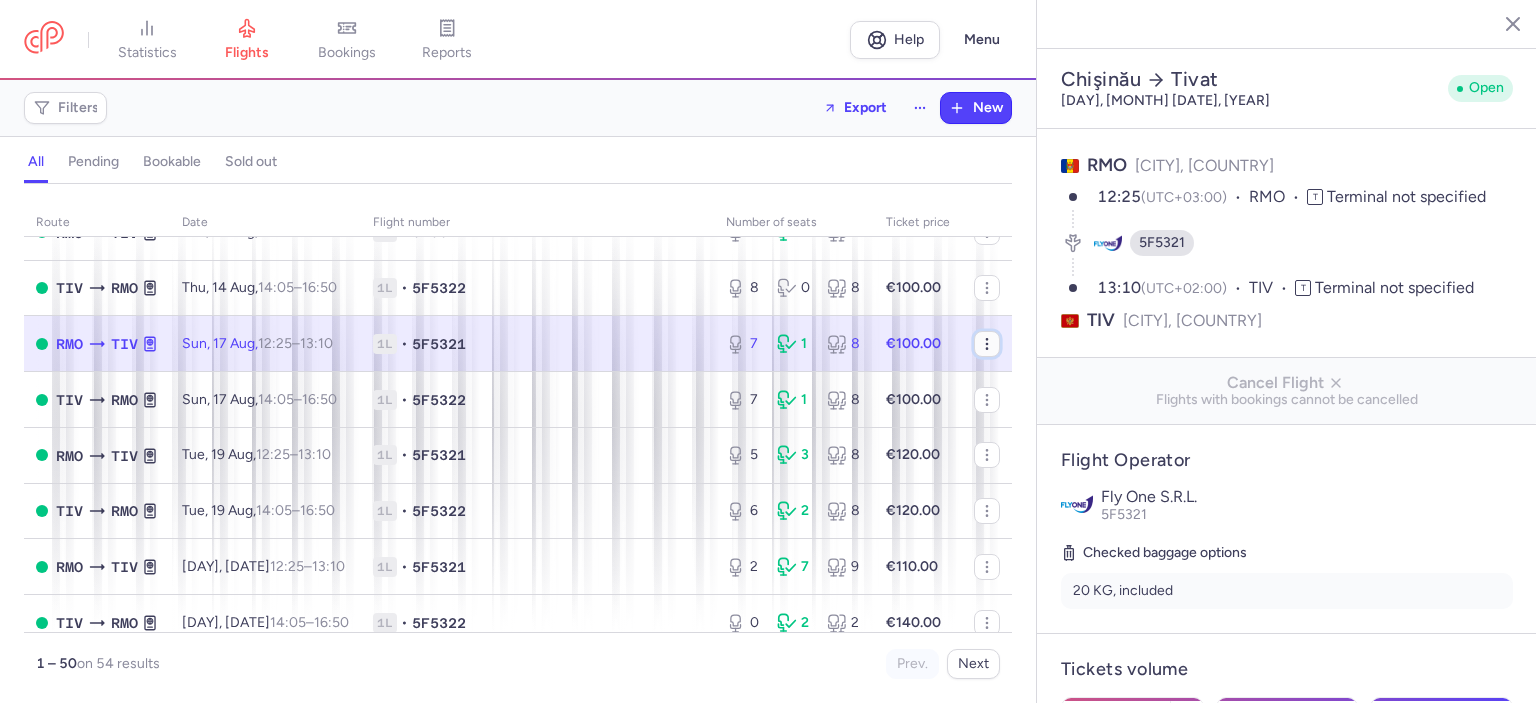 click 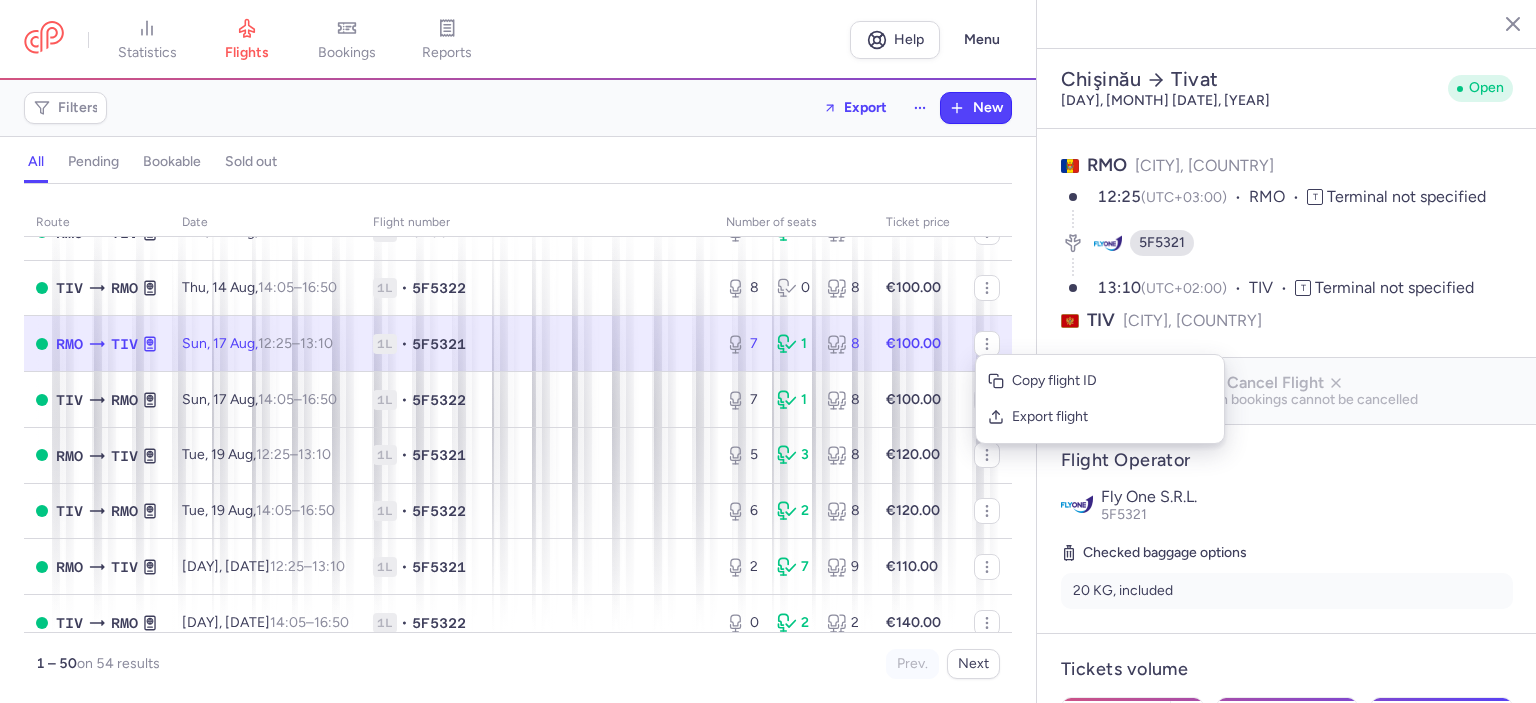 click on "€100.00" 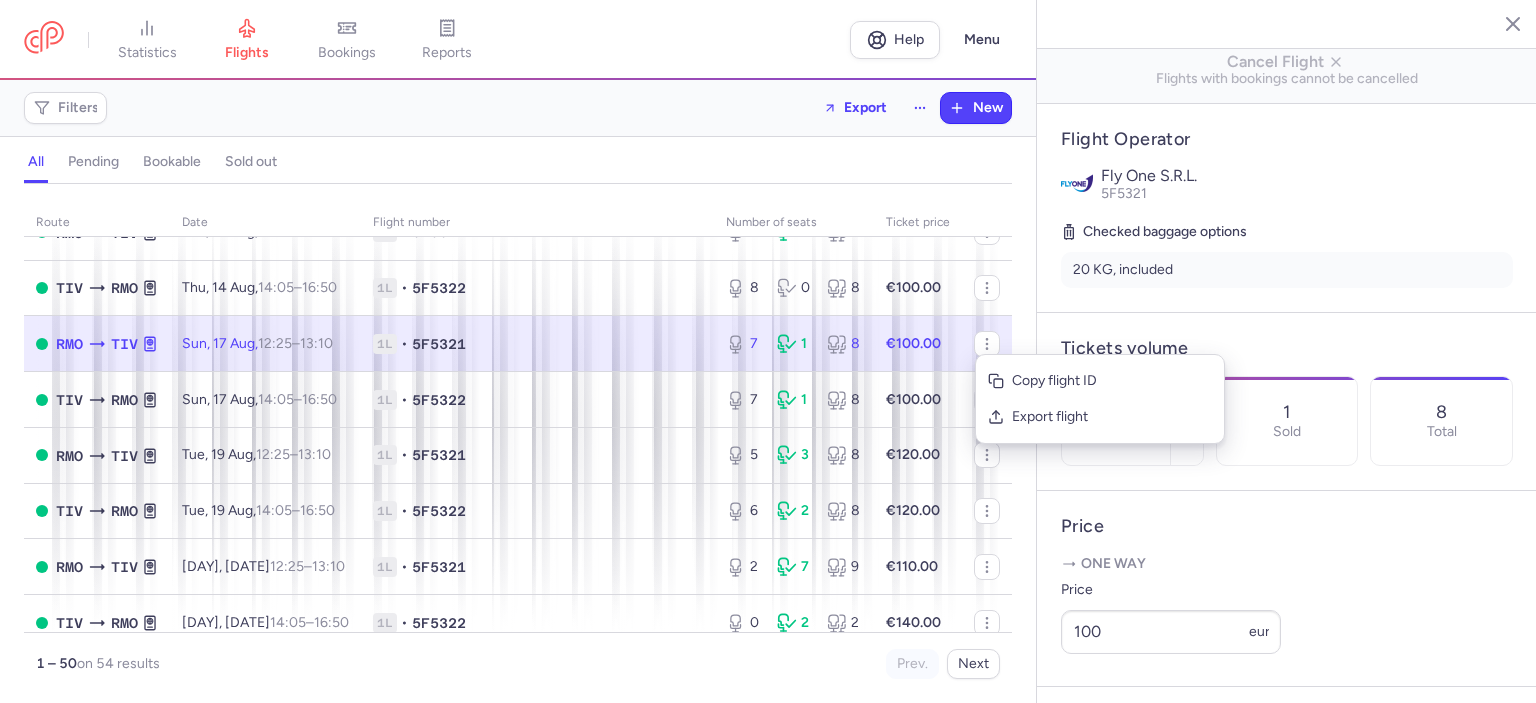 scroll, scrollTop: 400, scrollLeft: 0, axis: vertical 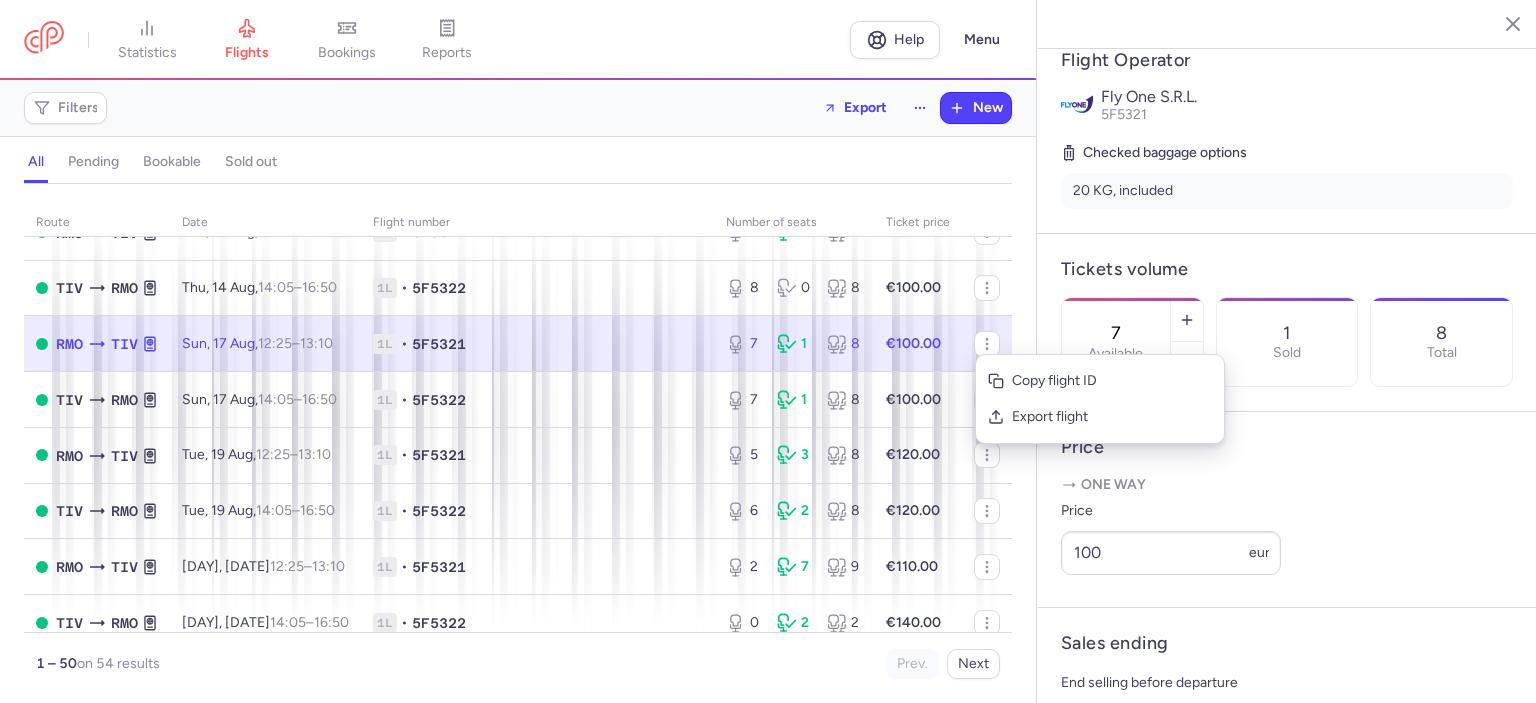 click on "Price" at bounding box center [1287, 447] 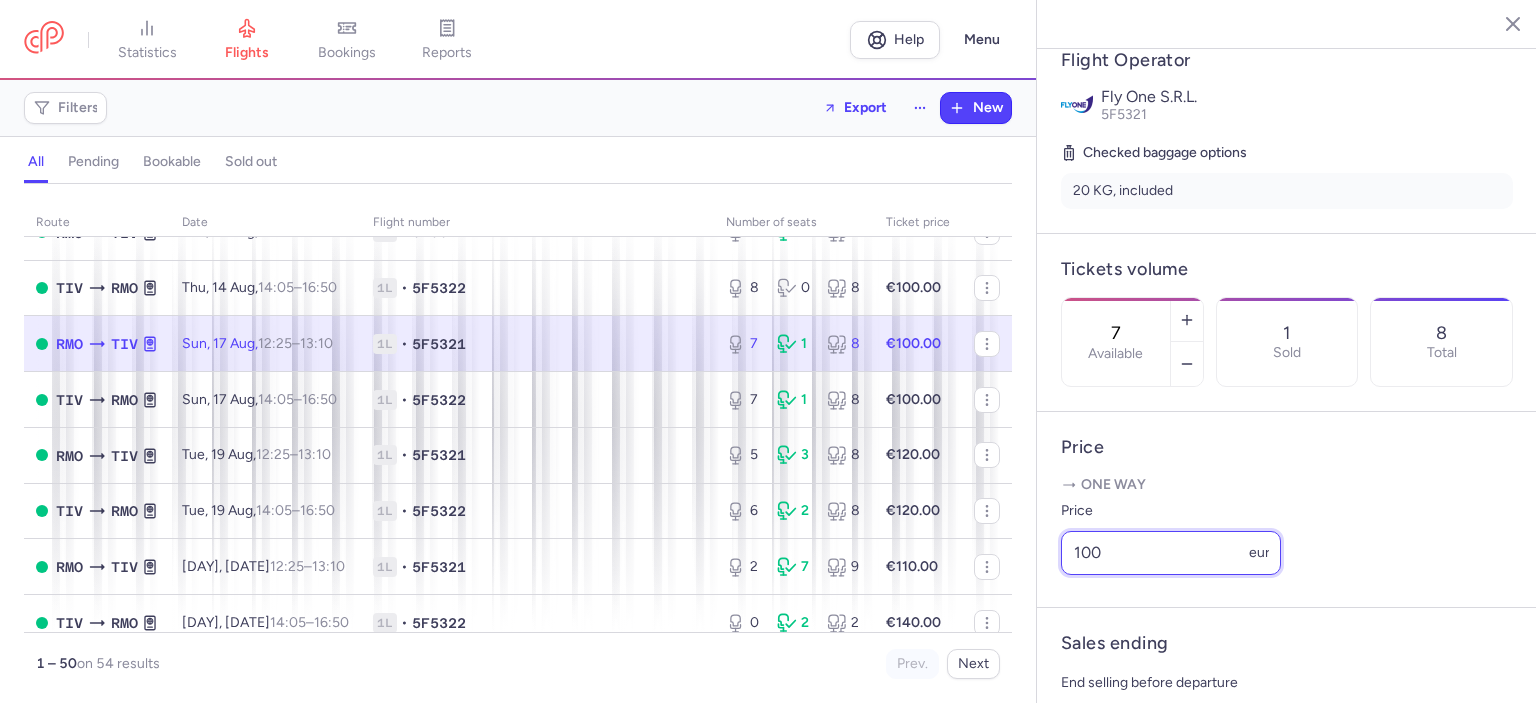 click on "100" at bounding box center [1171, 553] 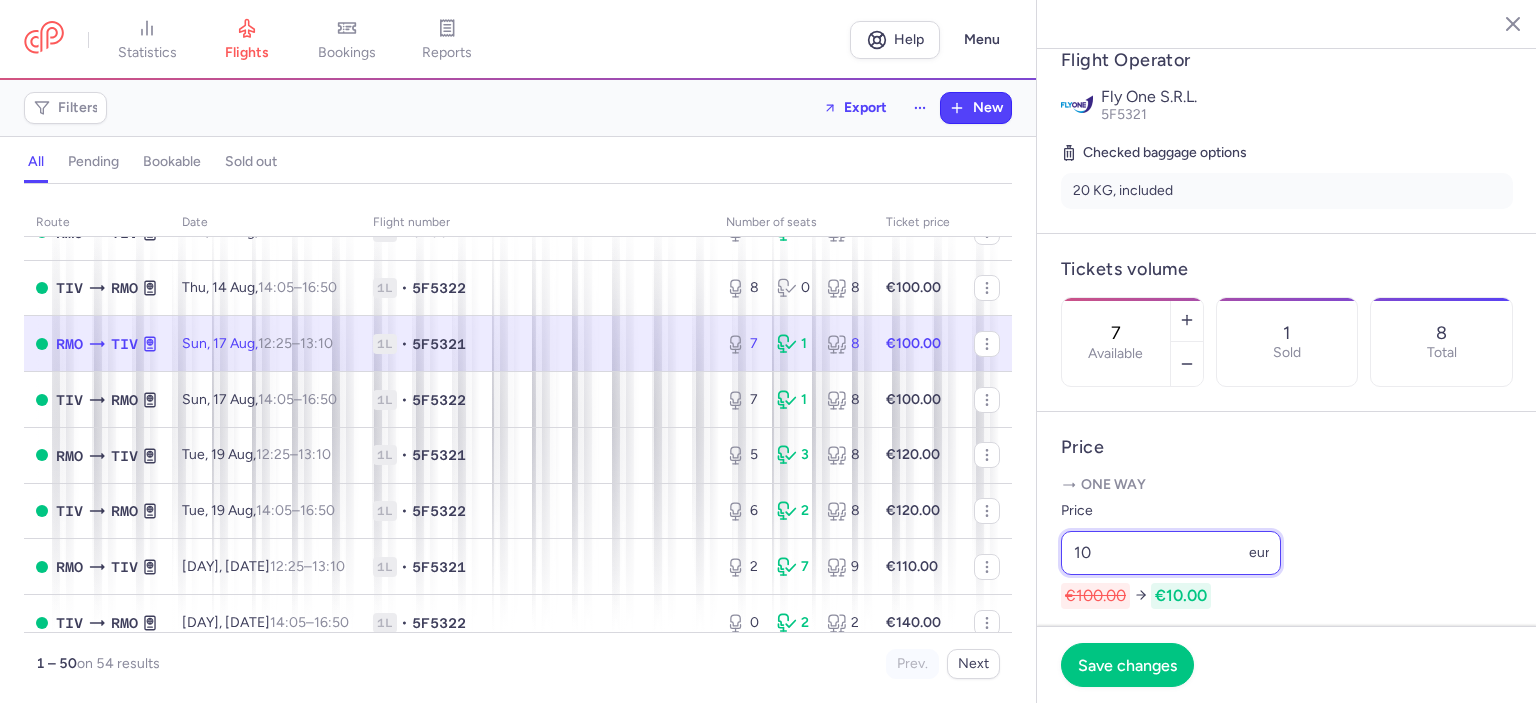type on "1" 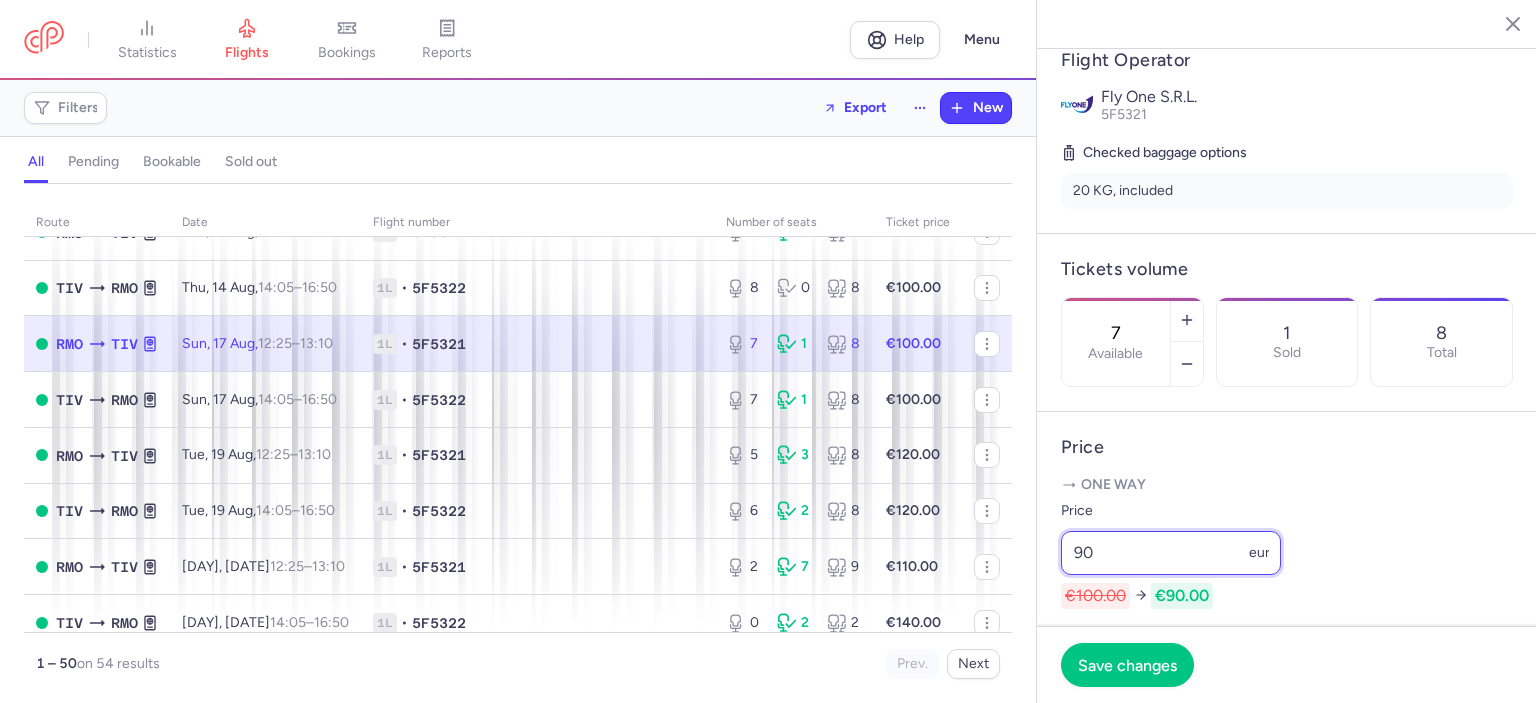 type on "90" 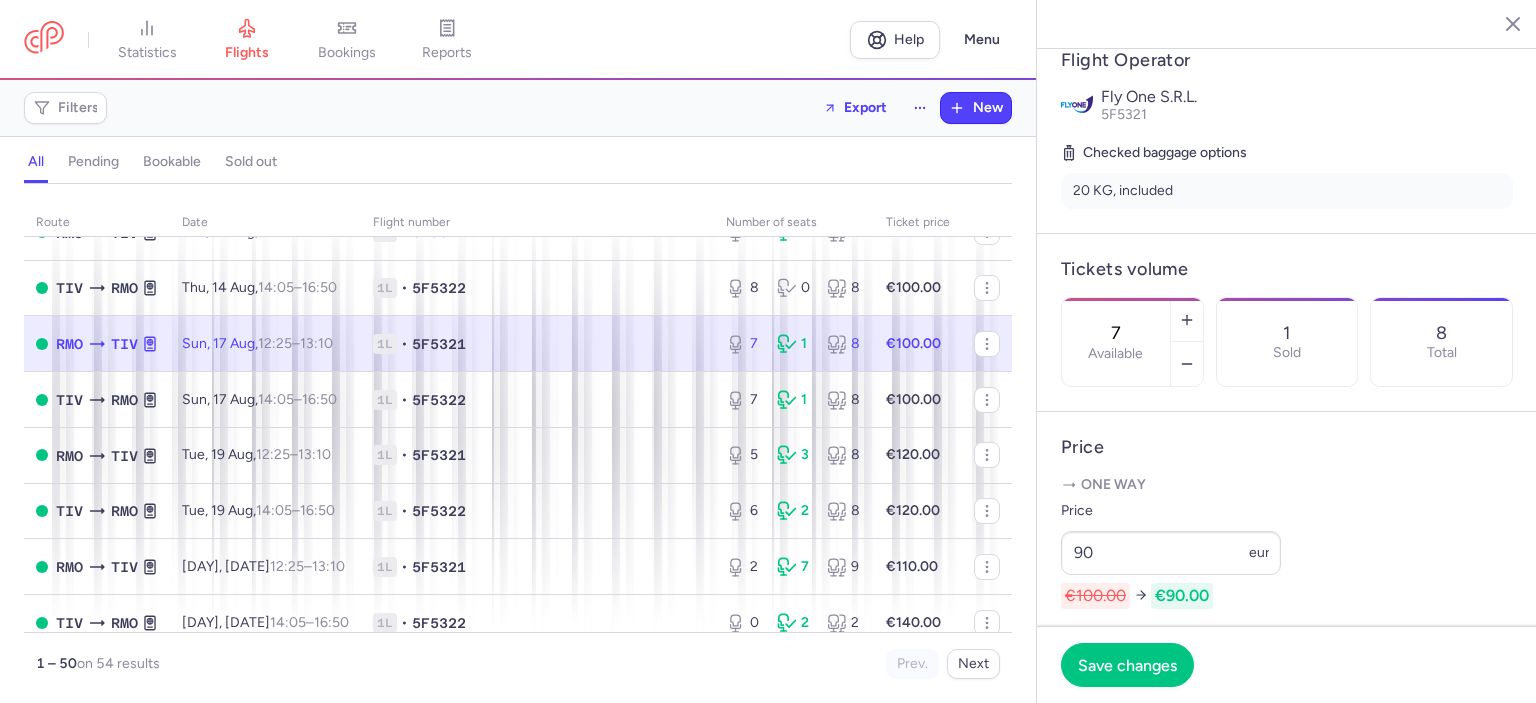 click on "One way" at bounding box center (1287, 485) 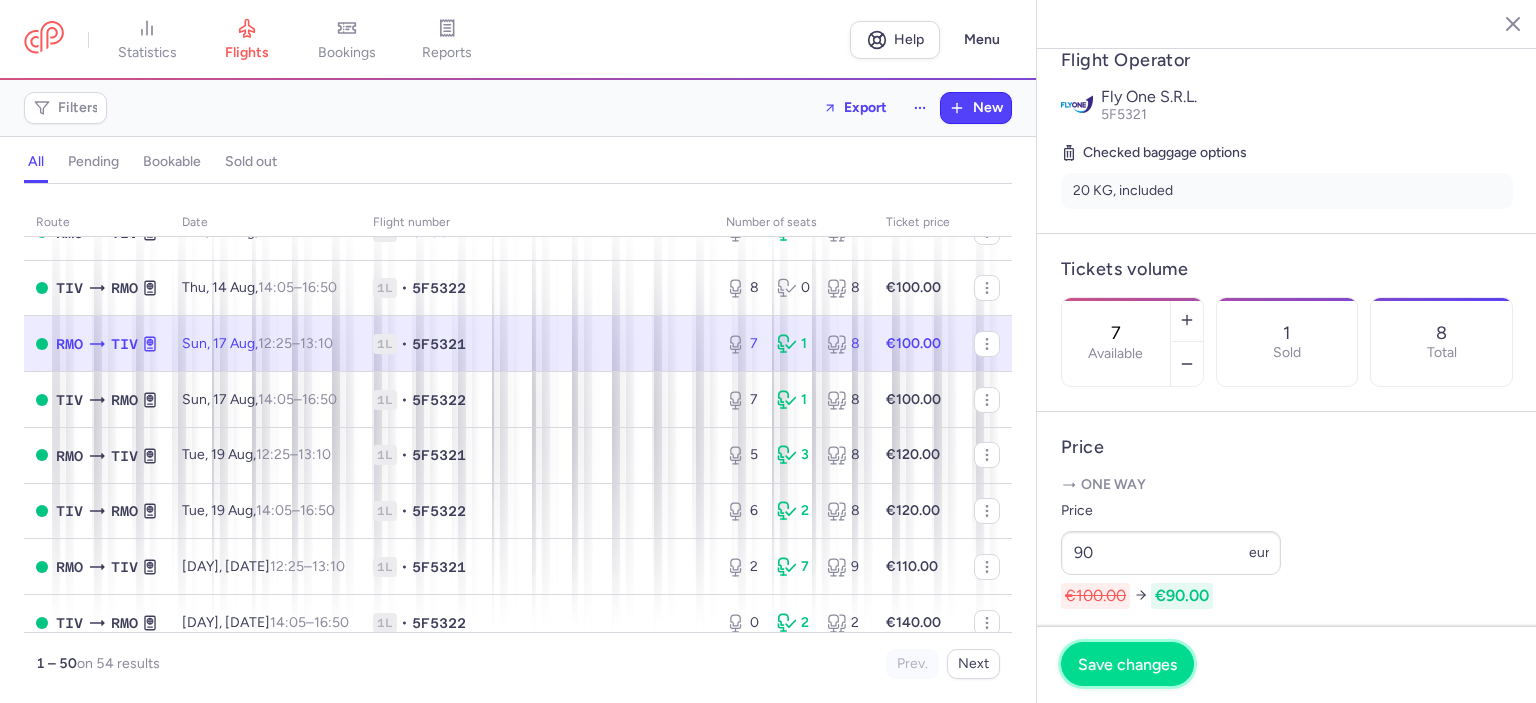 click on "Save changes" at bounding box center (1127, 664) 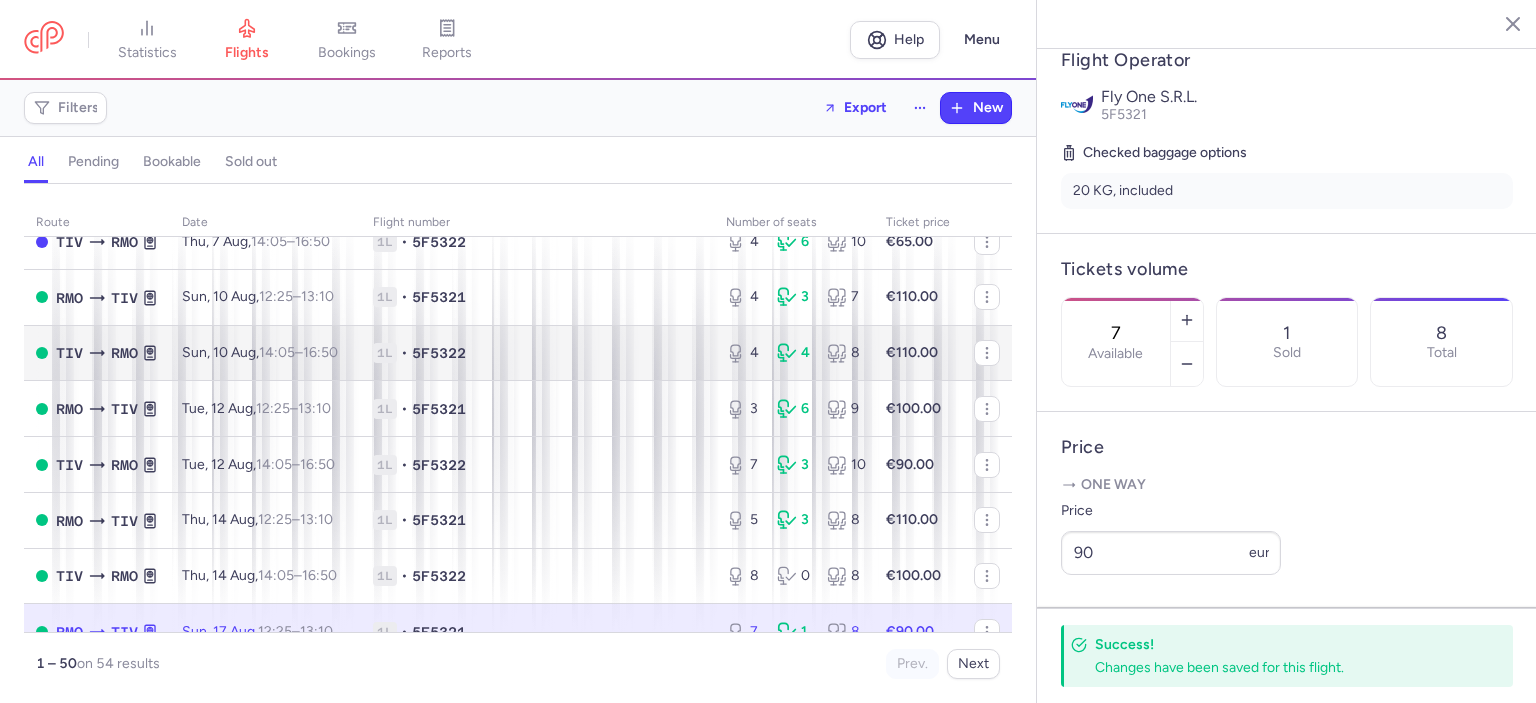 scroll, scrollTop: 100, scrollLeft: 0, axis: vertical 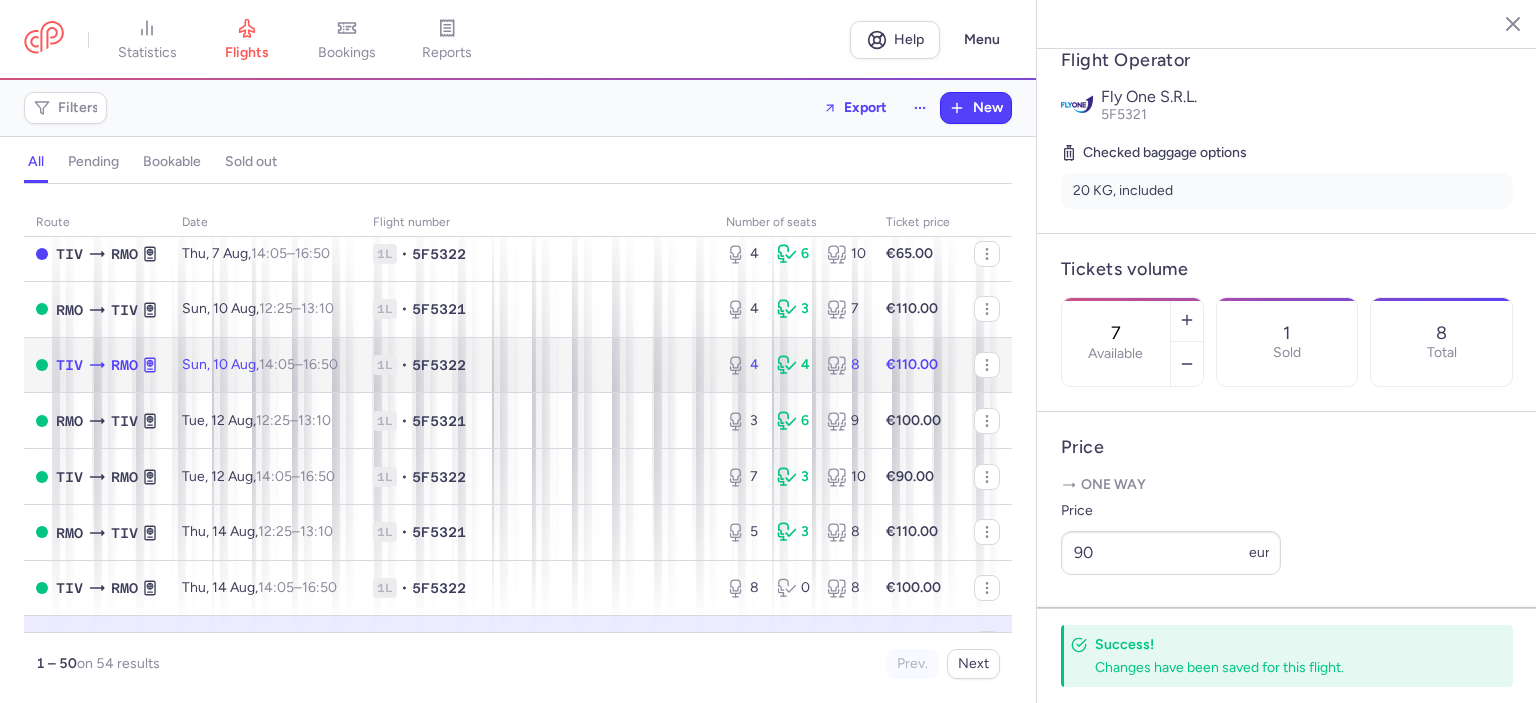 click on "€110.00" 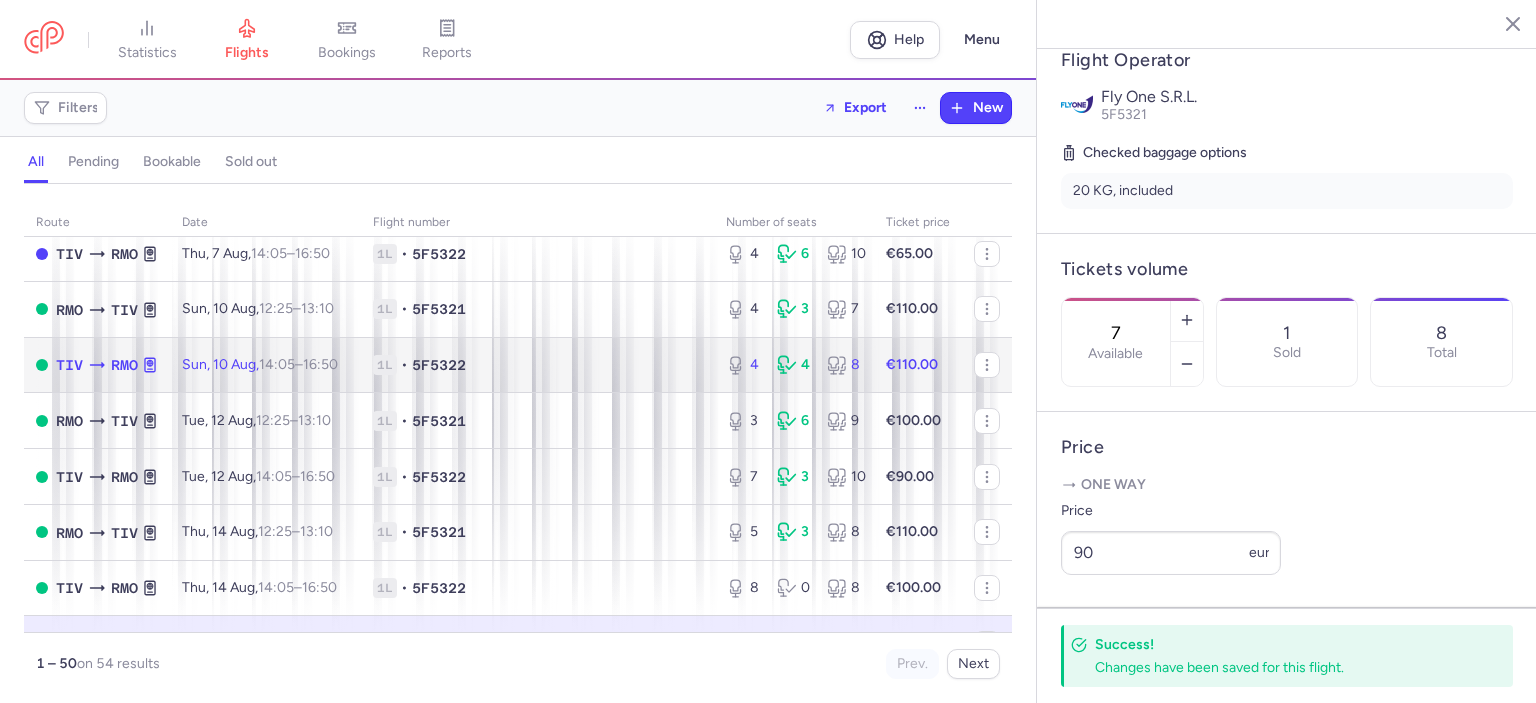 click on "1L • 5F5322" 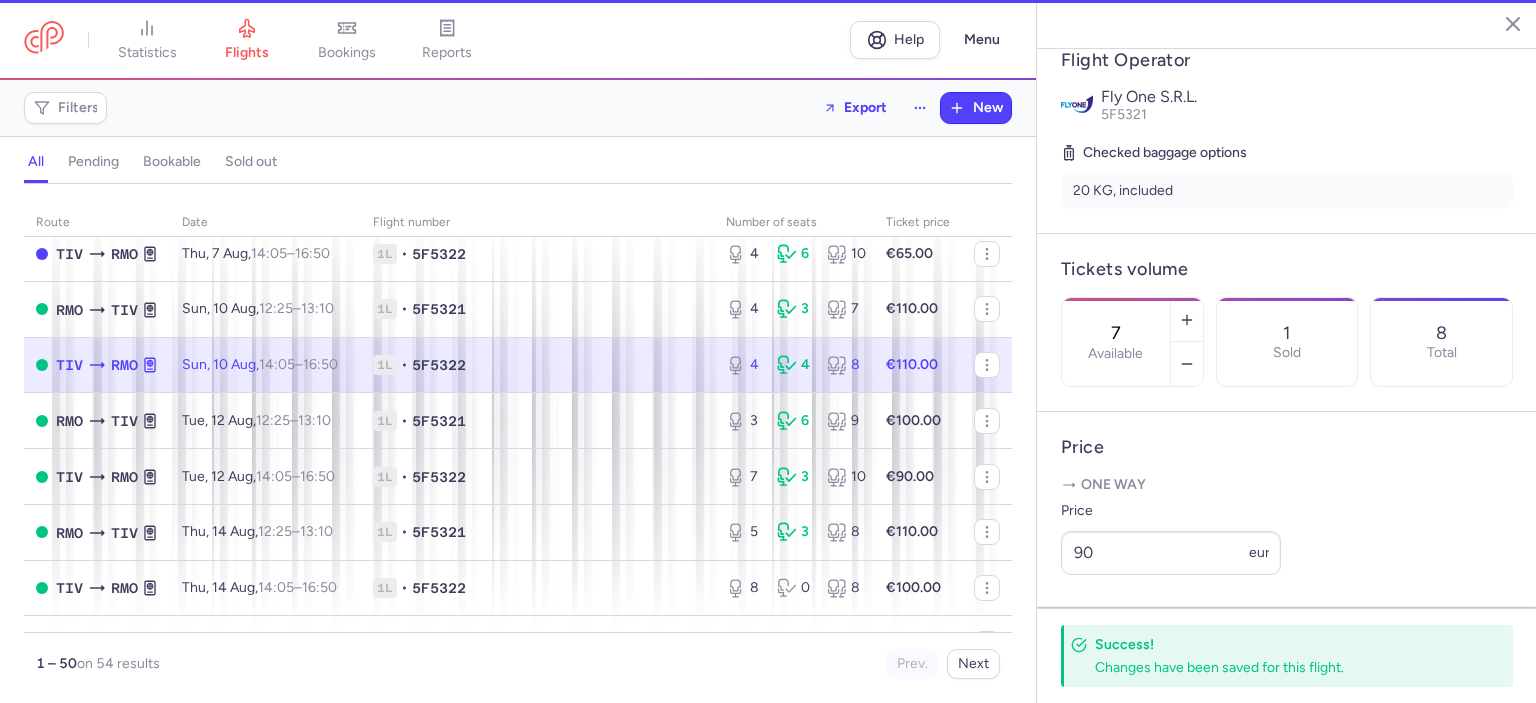 type on "4" 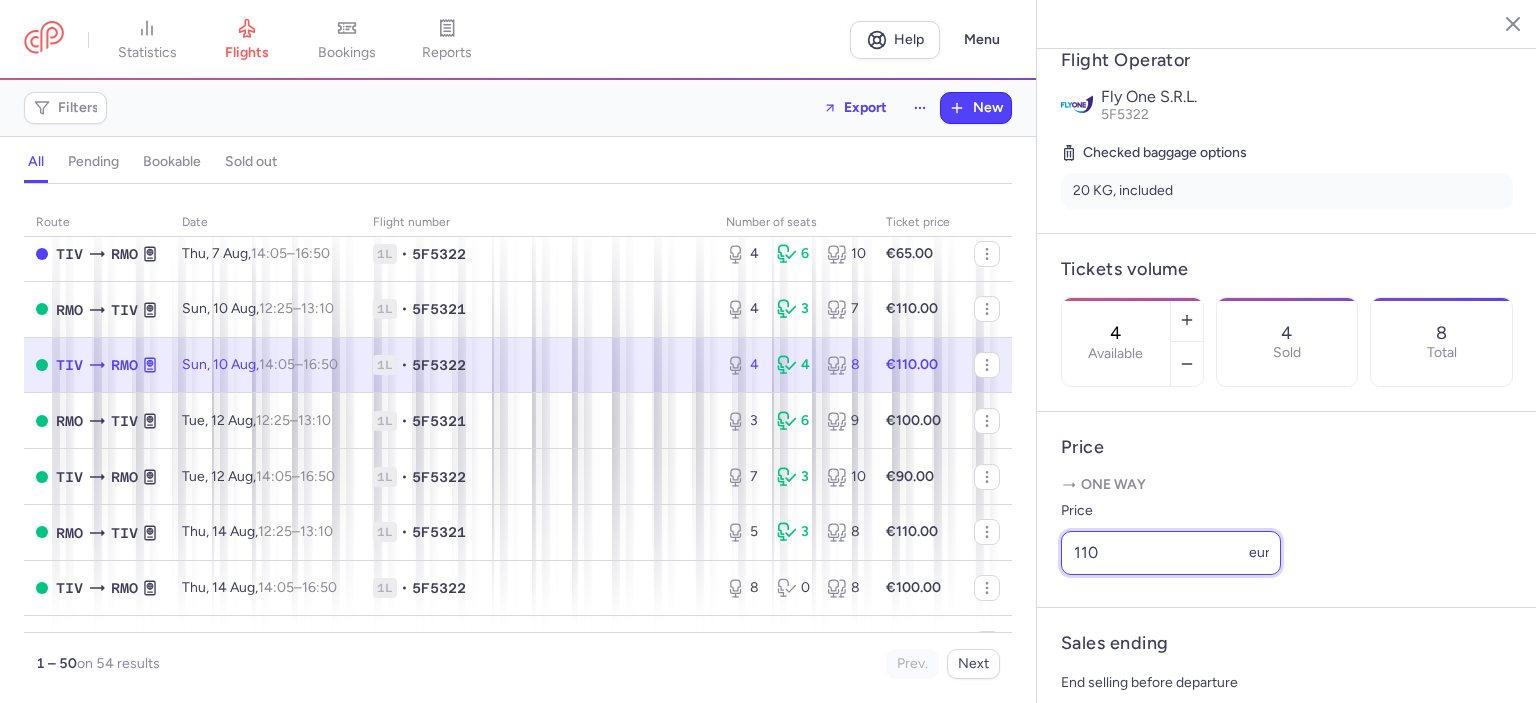 click on "110" at bounding box center [1171, 553] 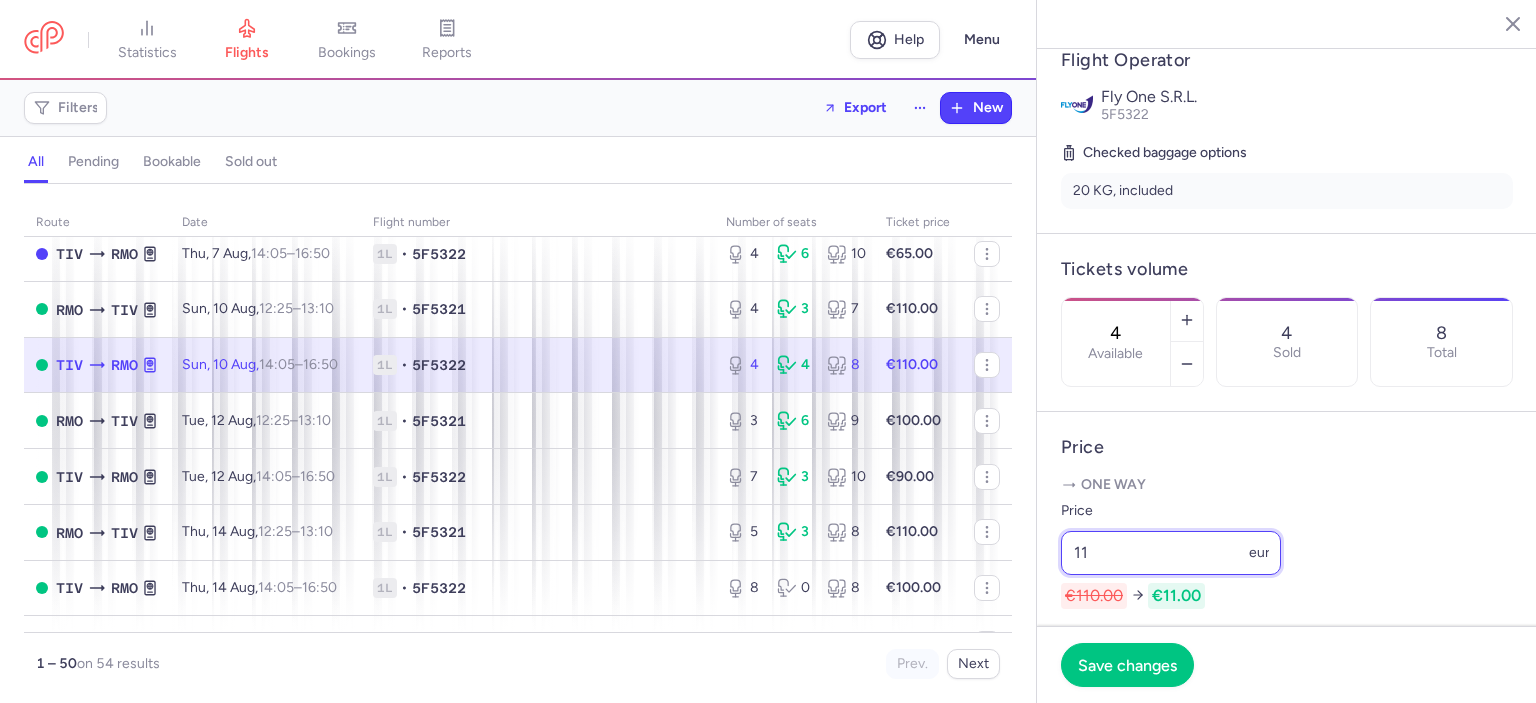 type on "1" 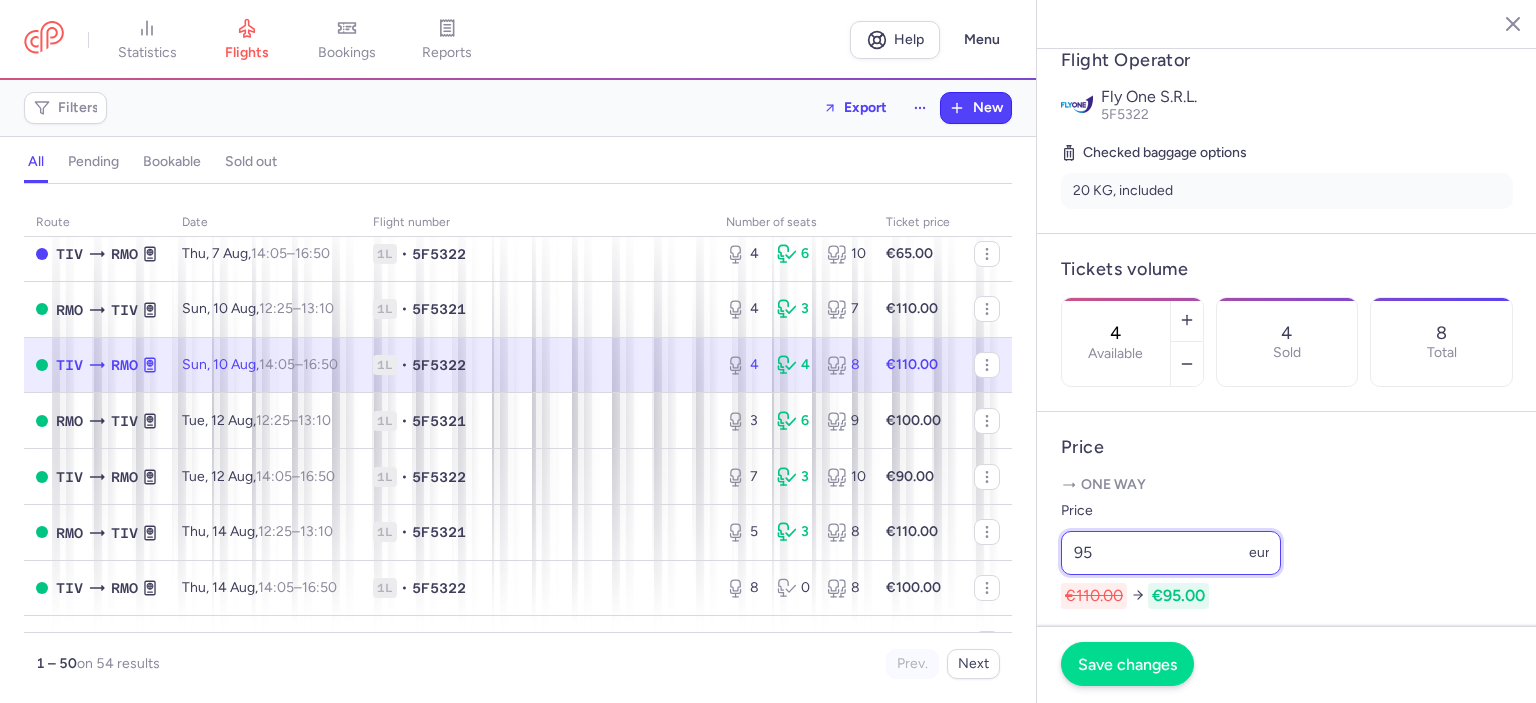 type on "95" 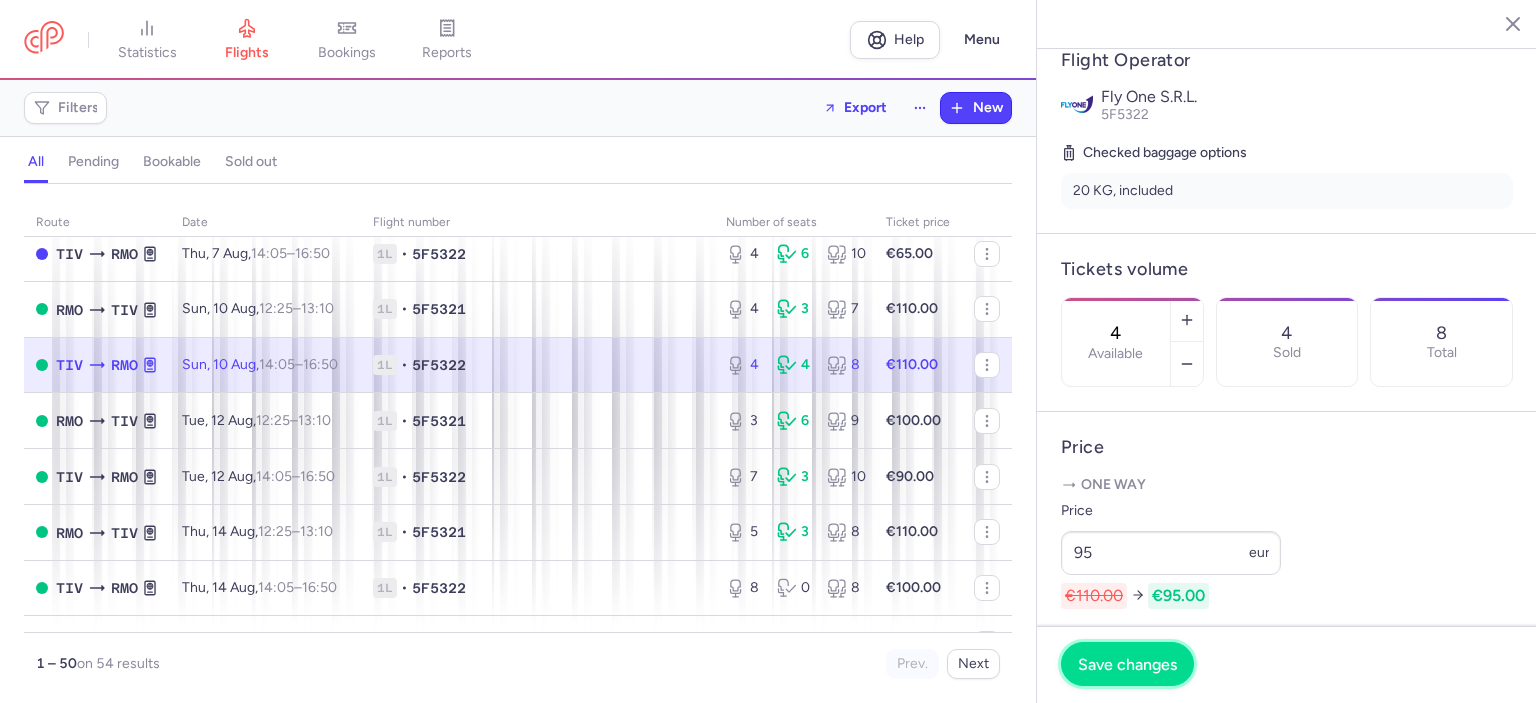 click on "Save changes" at bounding box center (1127, 664) 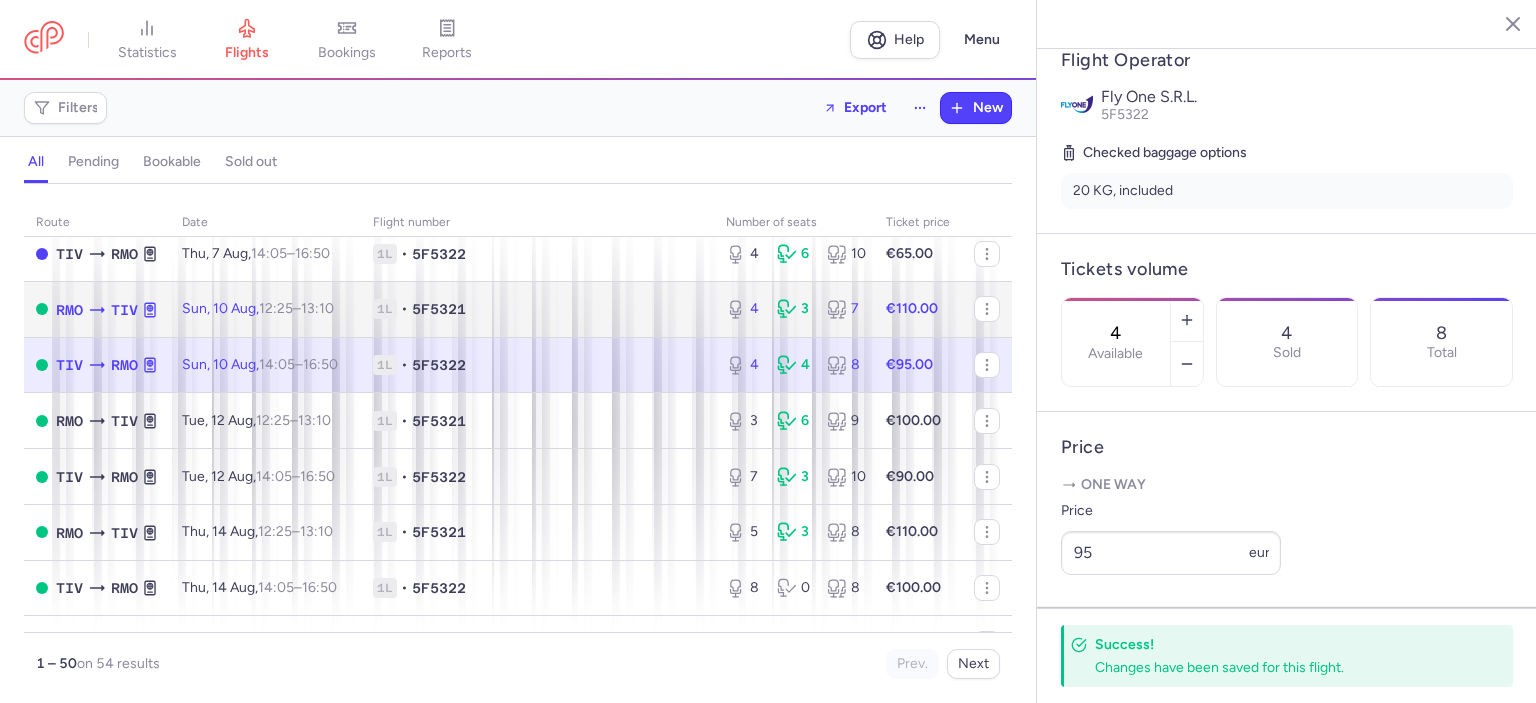 click on "€110.00" 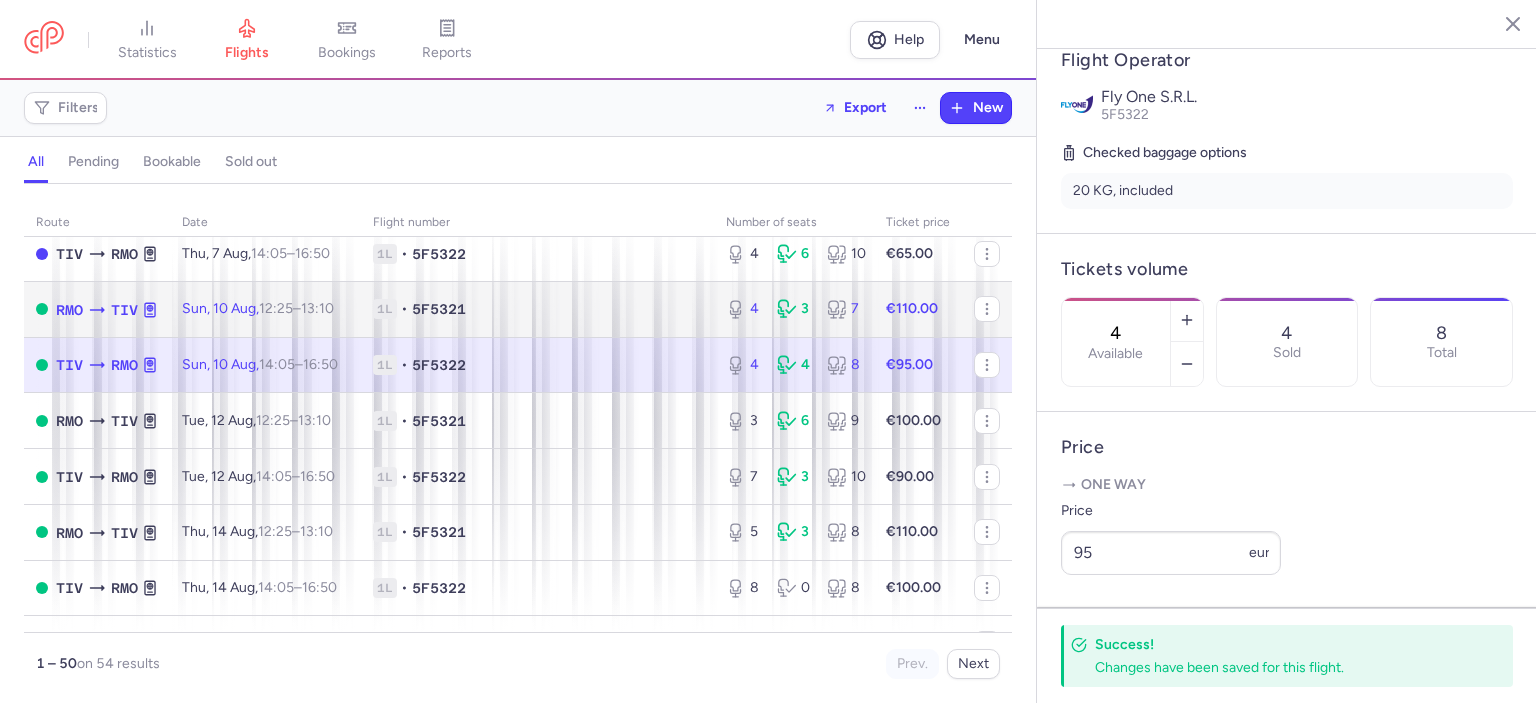 click on "7" at bounding box center (844, 309) 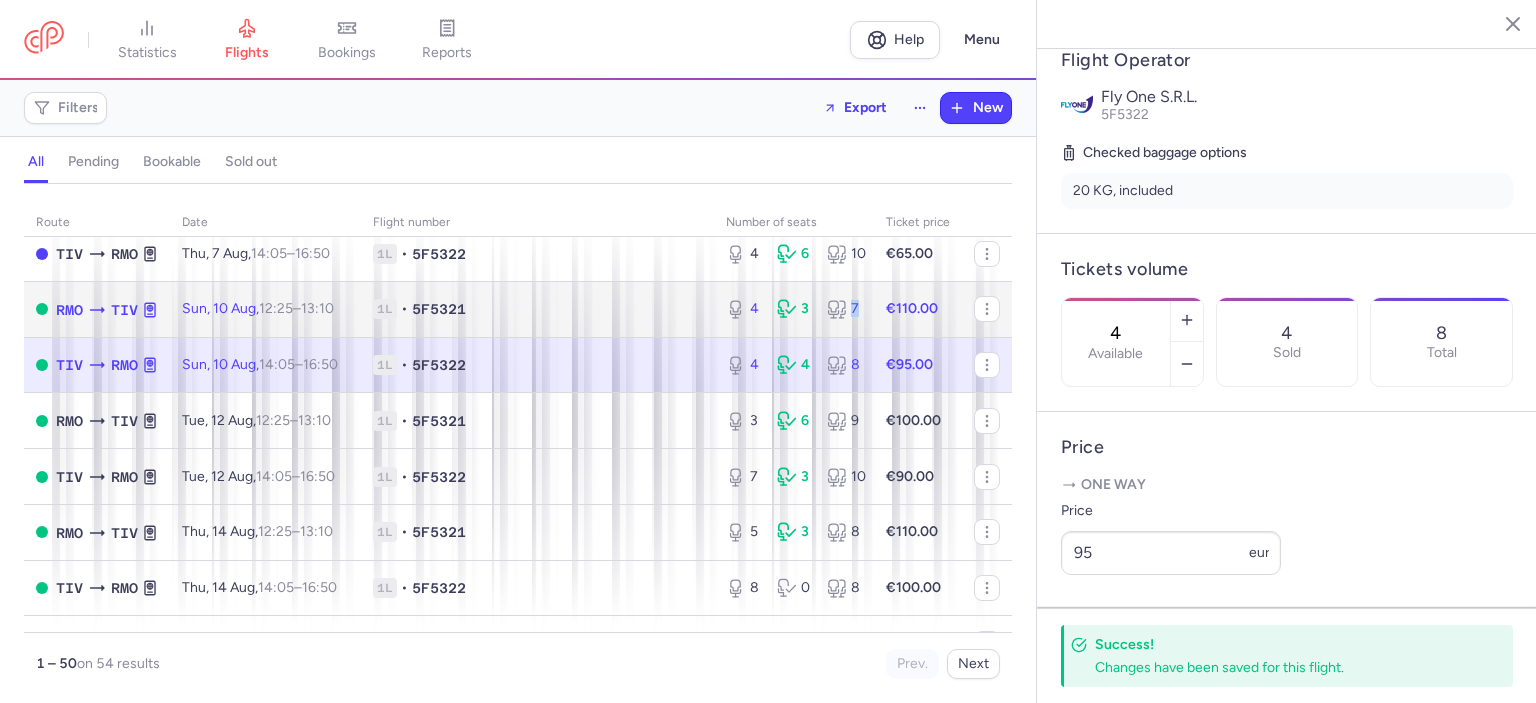 click on "7" at bounding box center (844, 309) 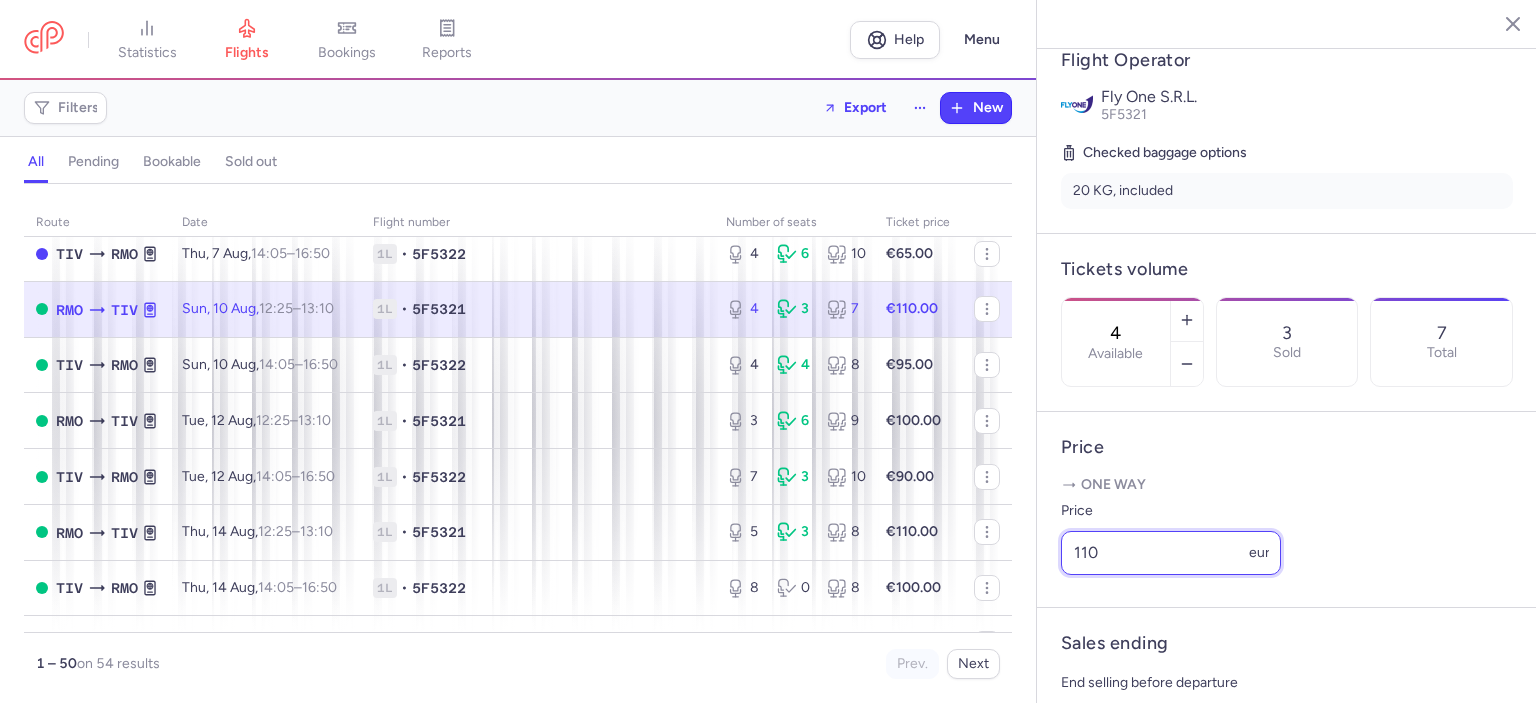 click on "110" at bounding box center [1171, 553] 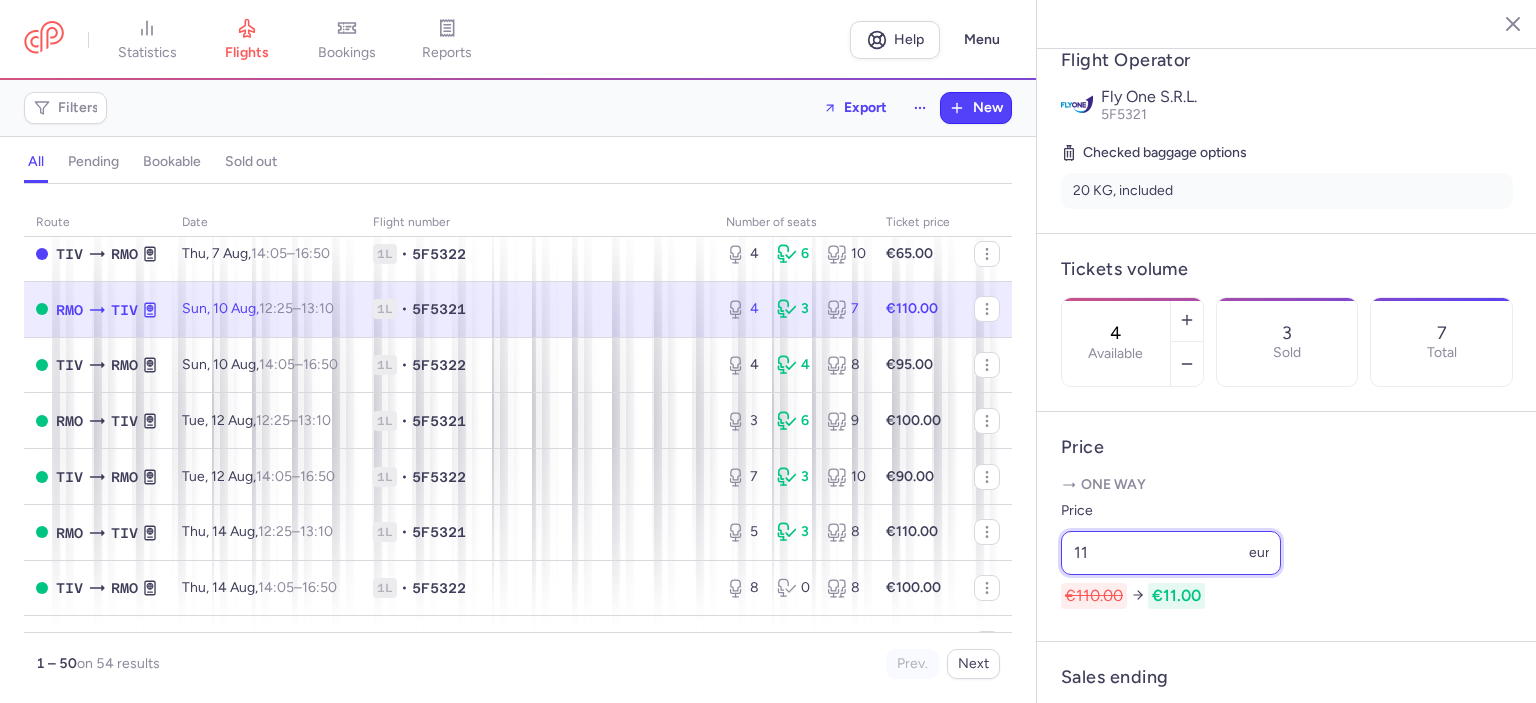 type on "1" 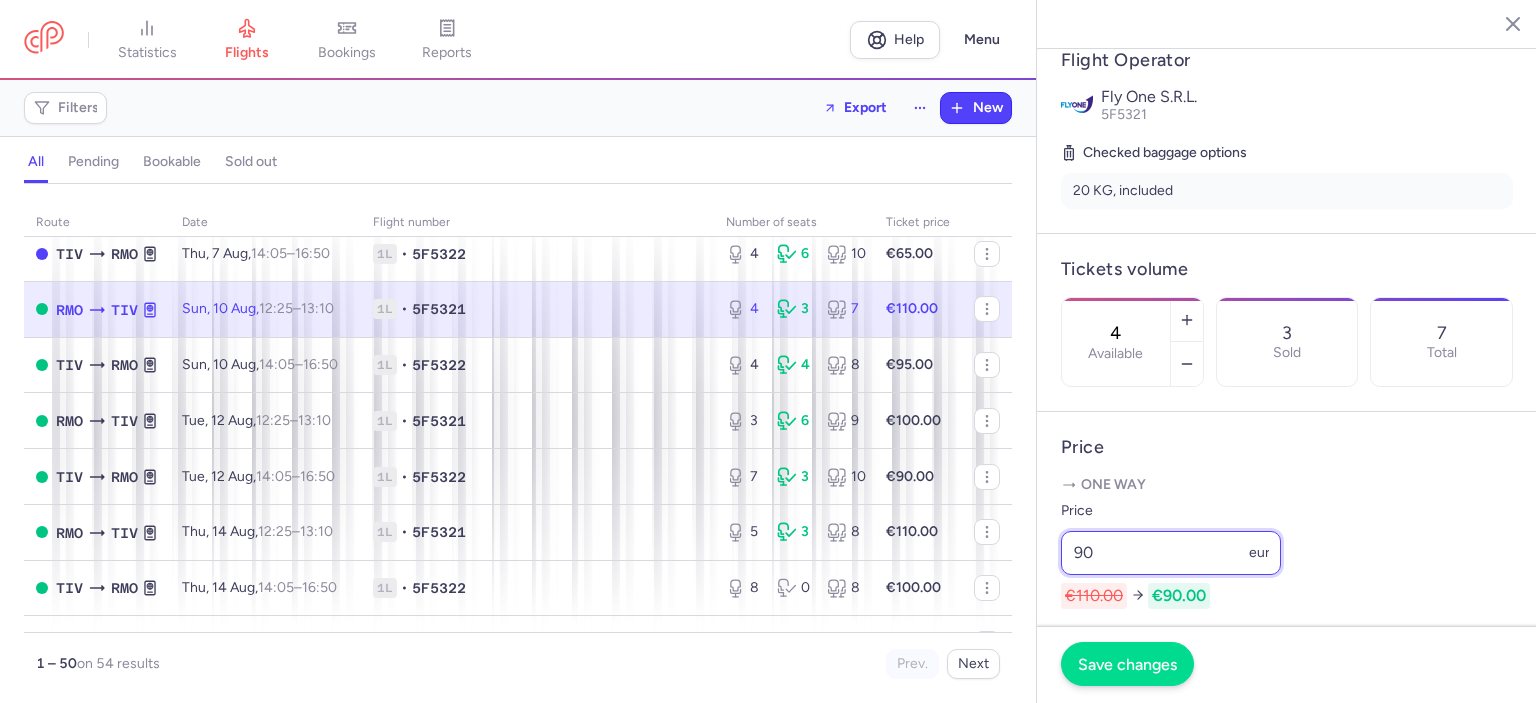 type on "90" 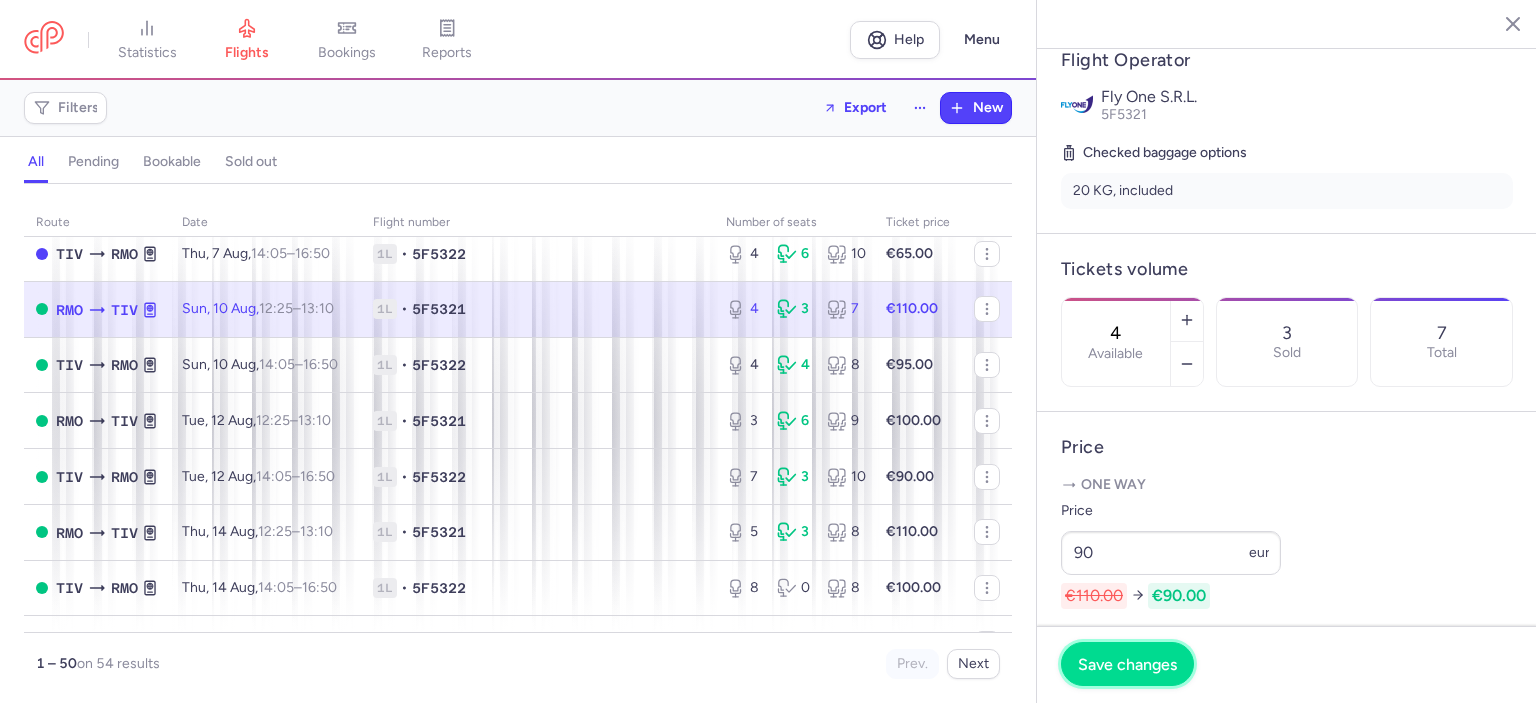click on "Save changes" at bounding box center (1127, 664) 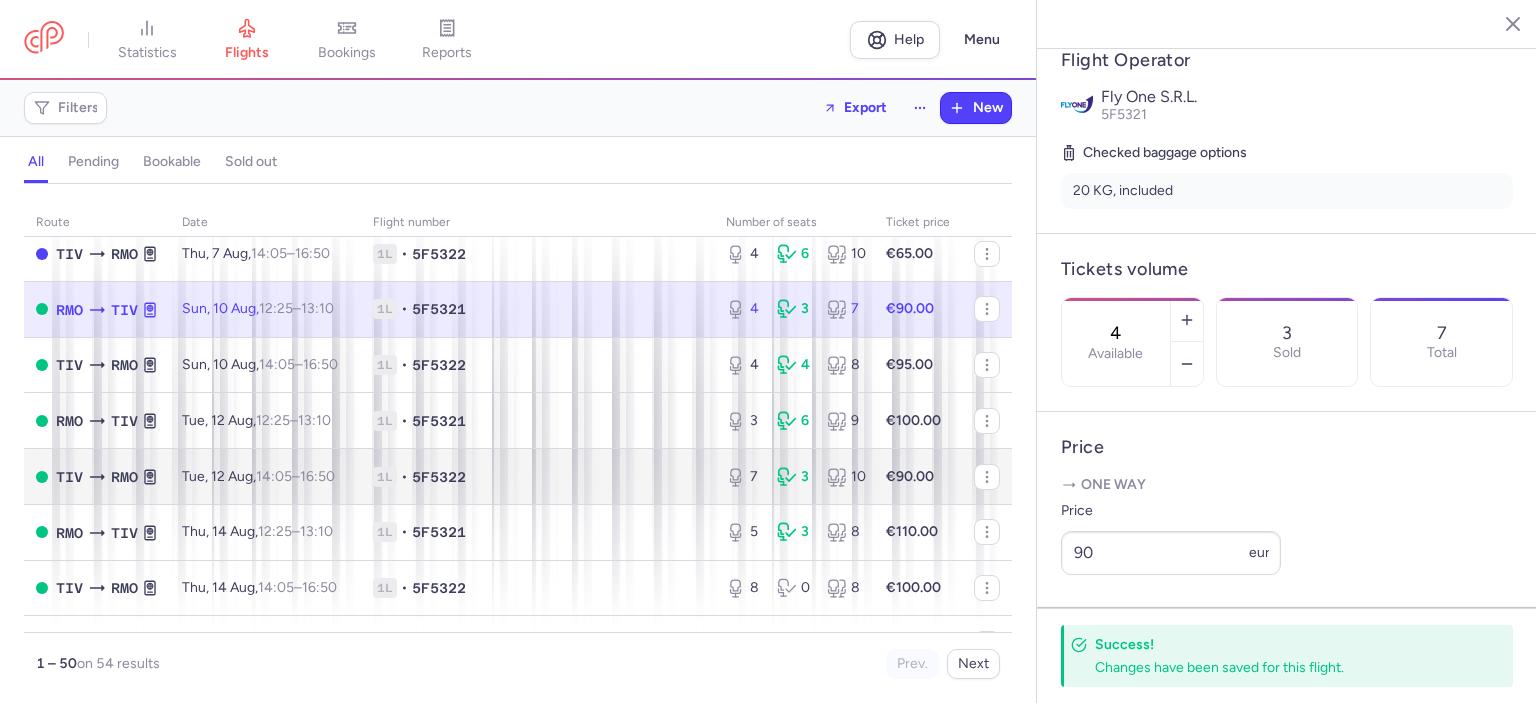 scroll, scrollTop: 200, scrollLeft: 0, axis: vertical 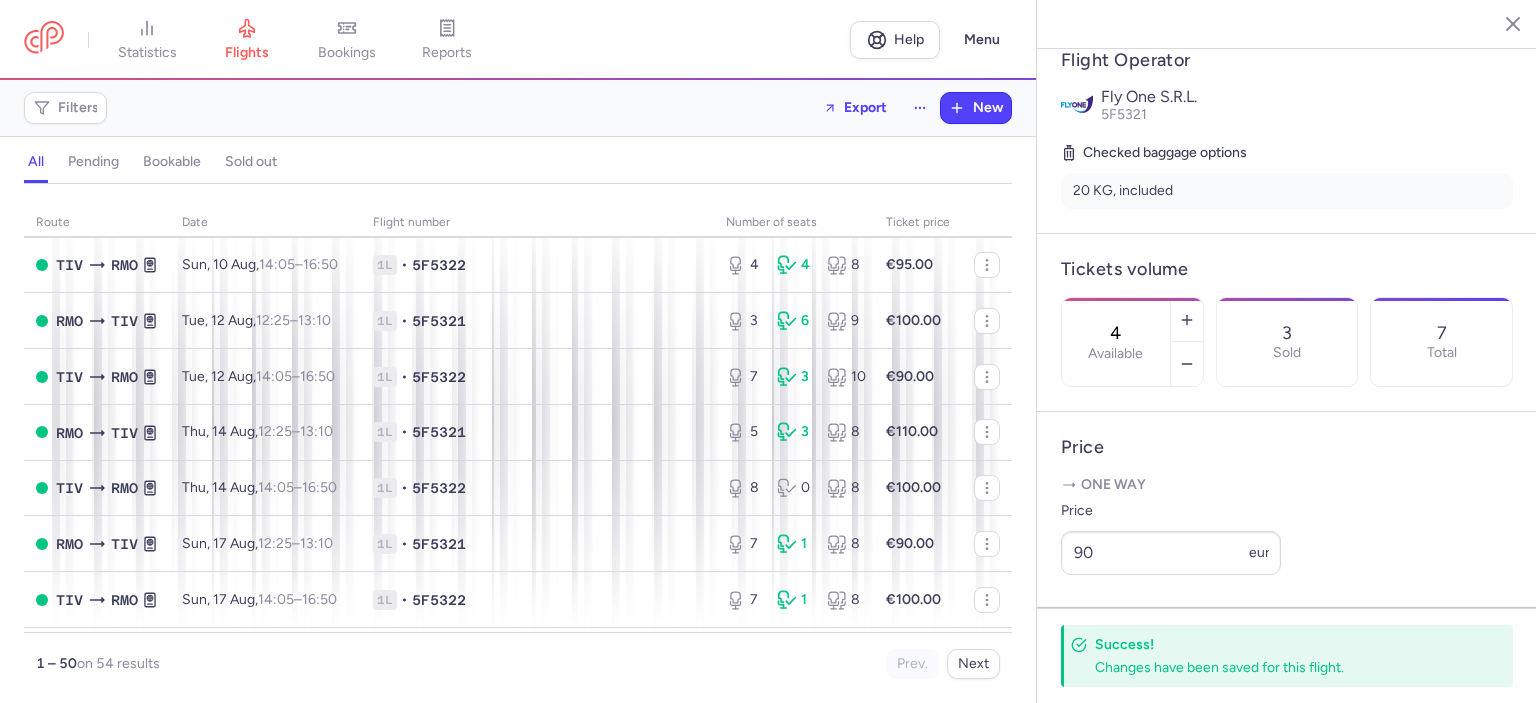 click on "Price" at bounding box center (1171, 511) 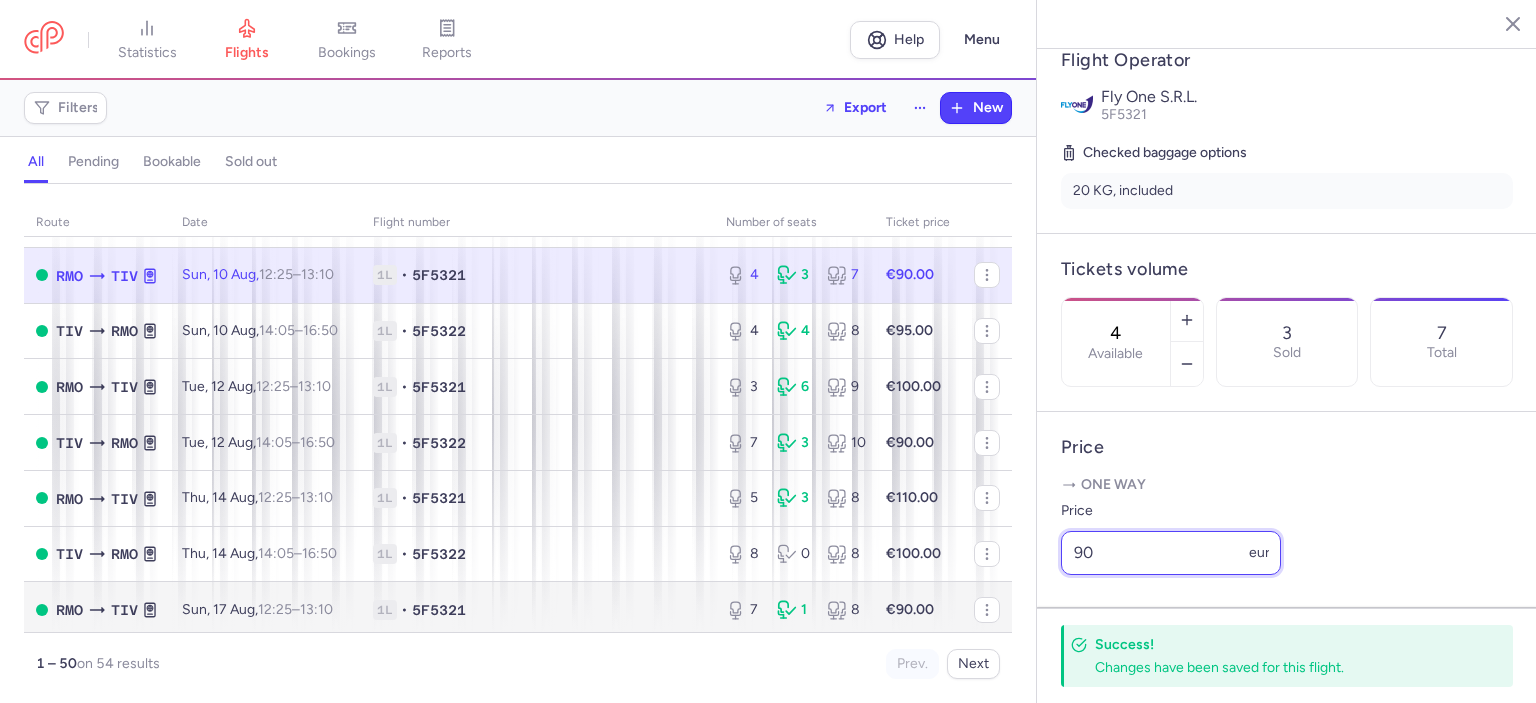 scroll, scrollTop: 100, scrollLeft: 0, axis: vertical 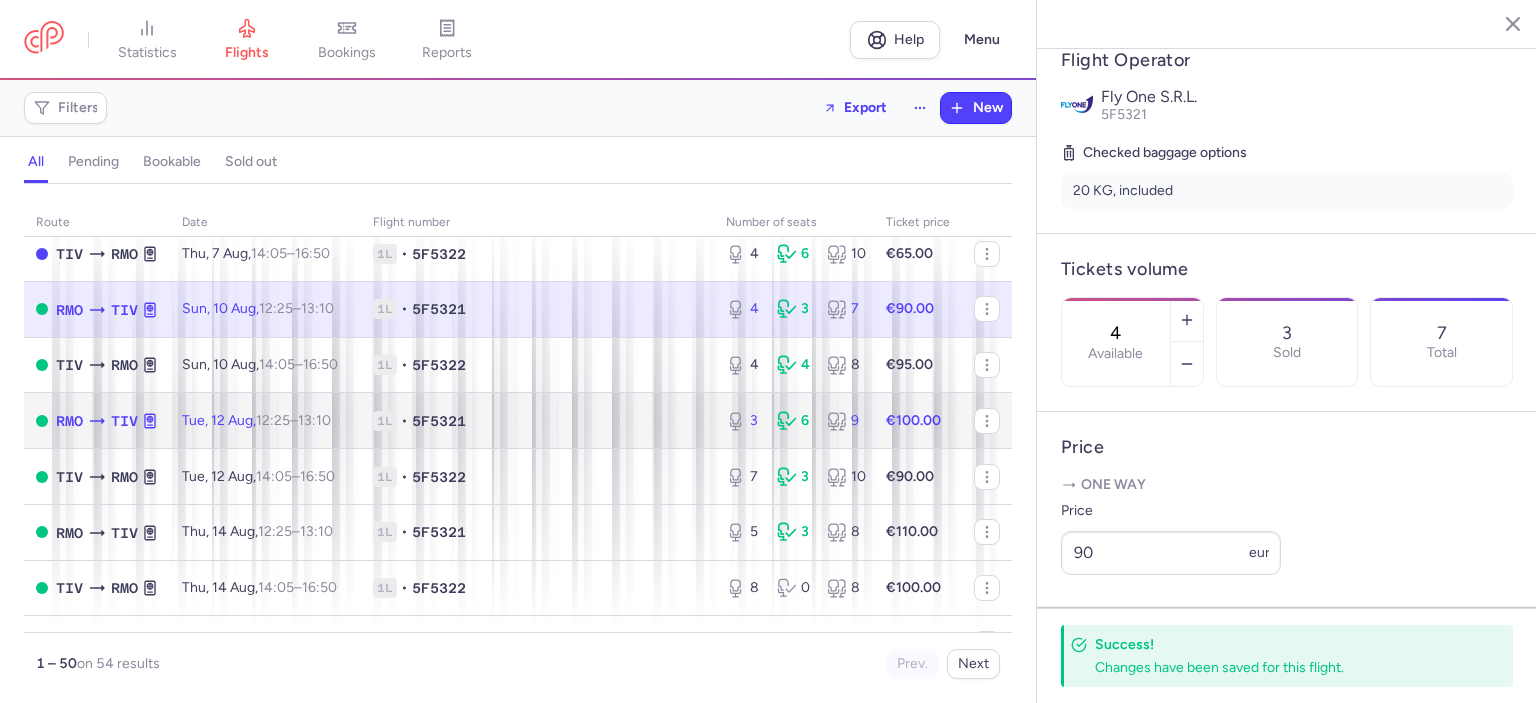 click on "1L • 5F5321" 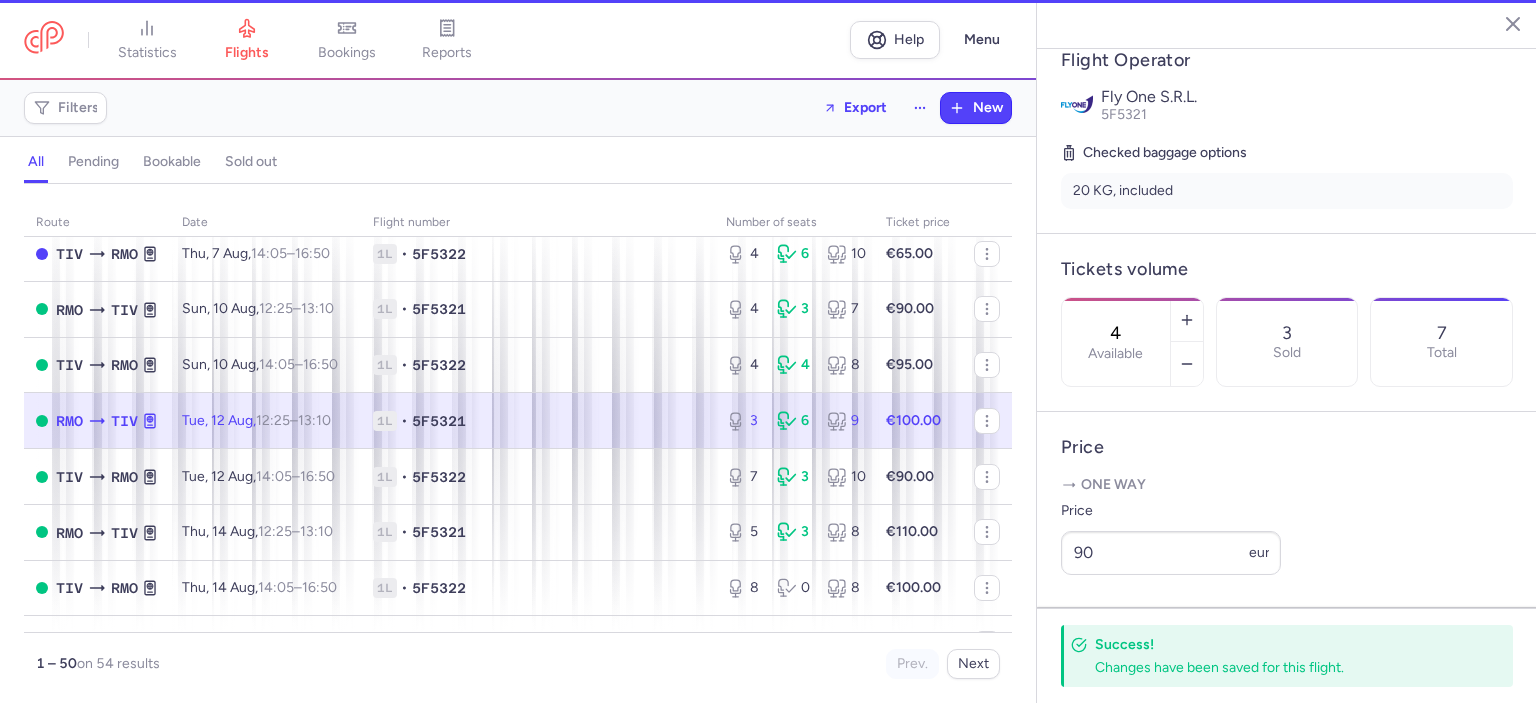 type on "3" 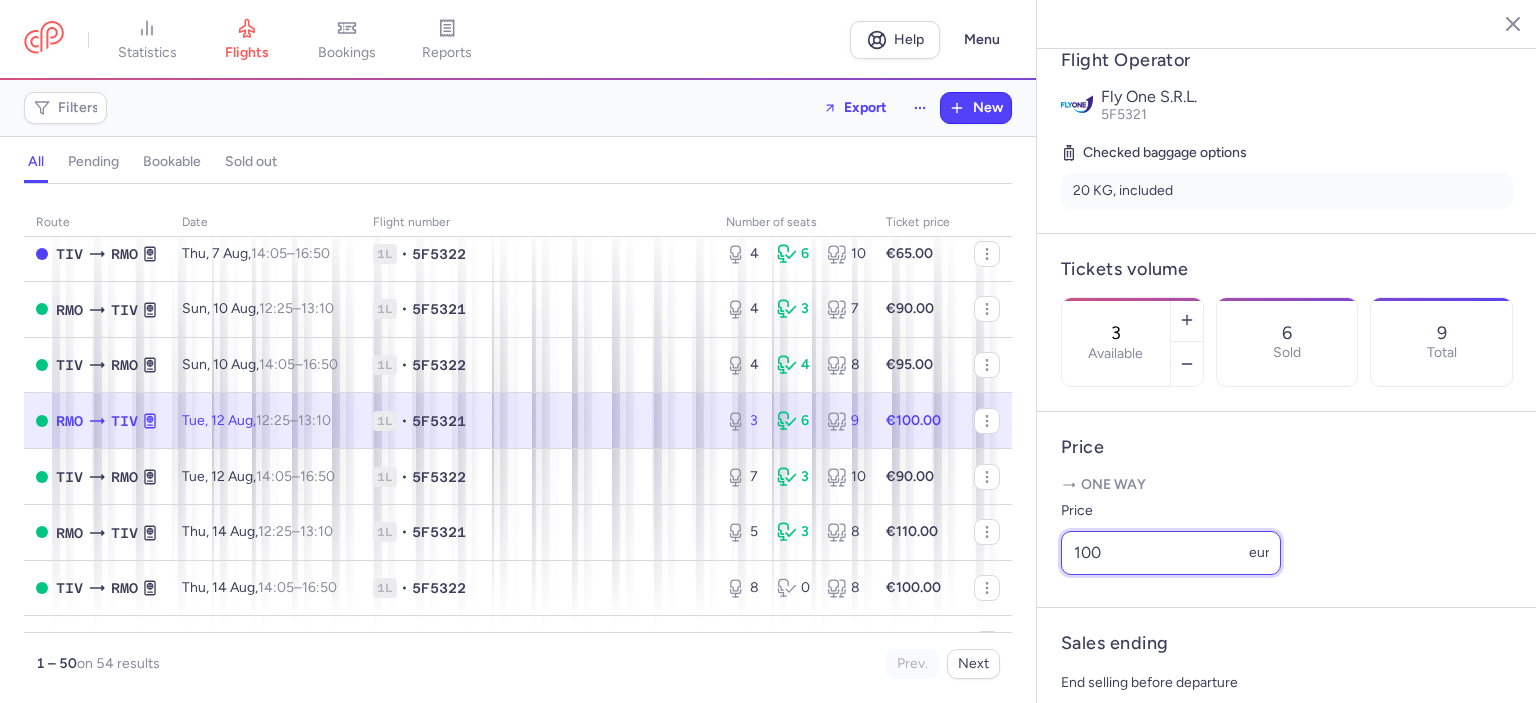 click on "100" at bounding box center (1171, 553) 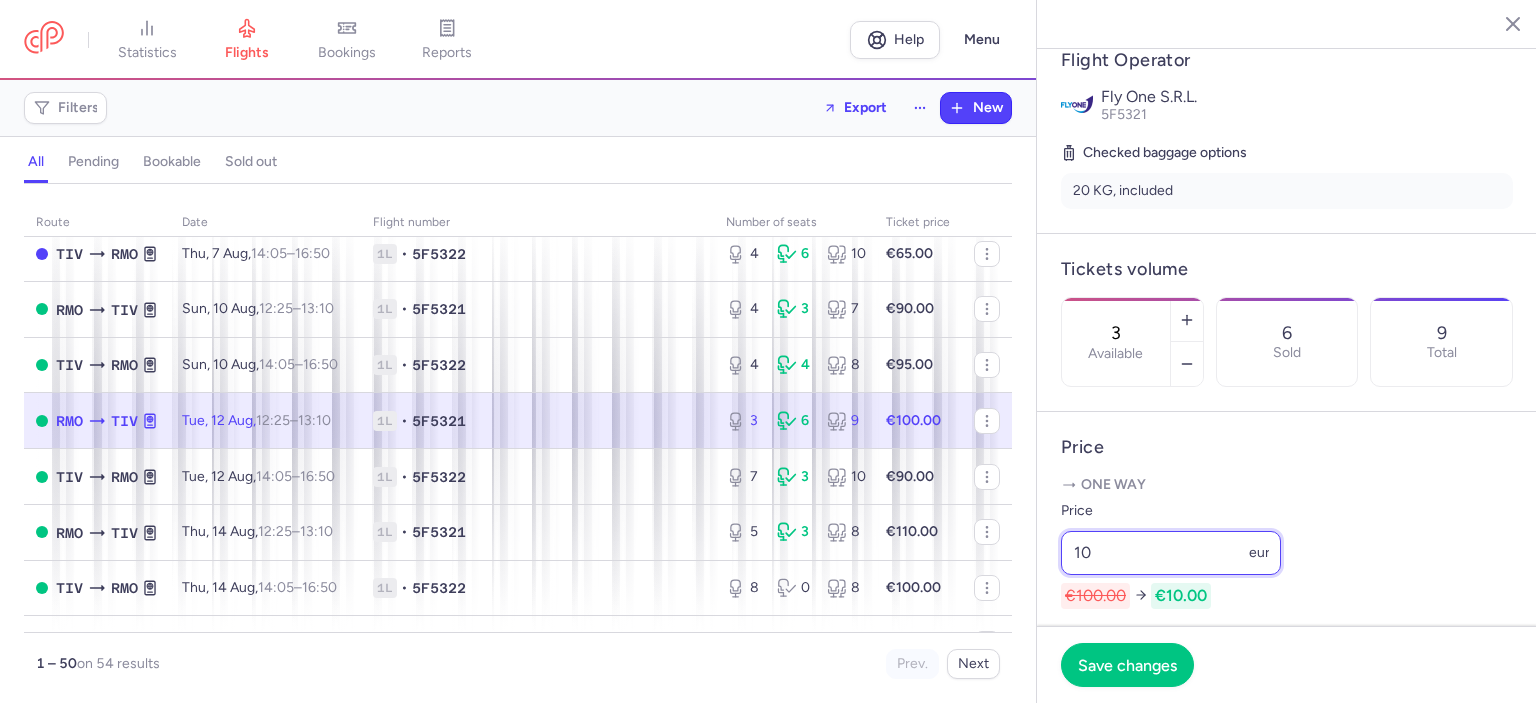 type on "1" 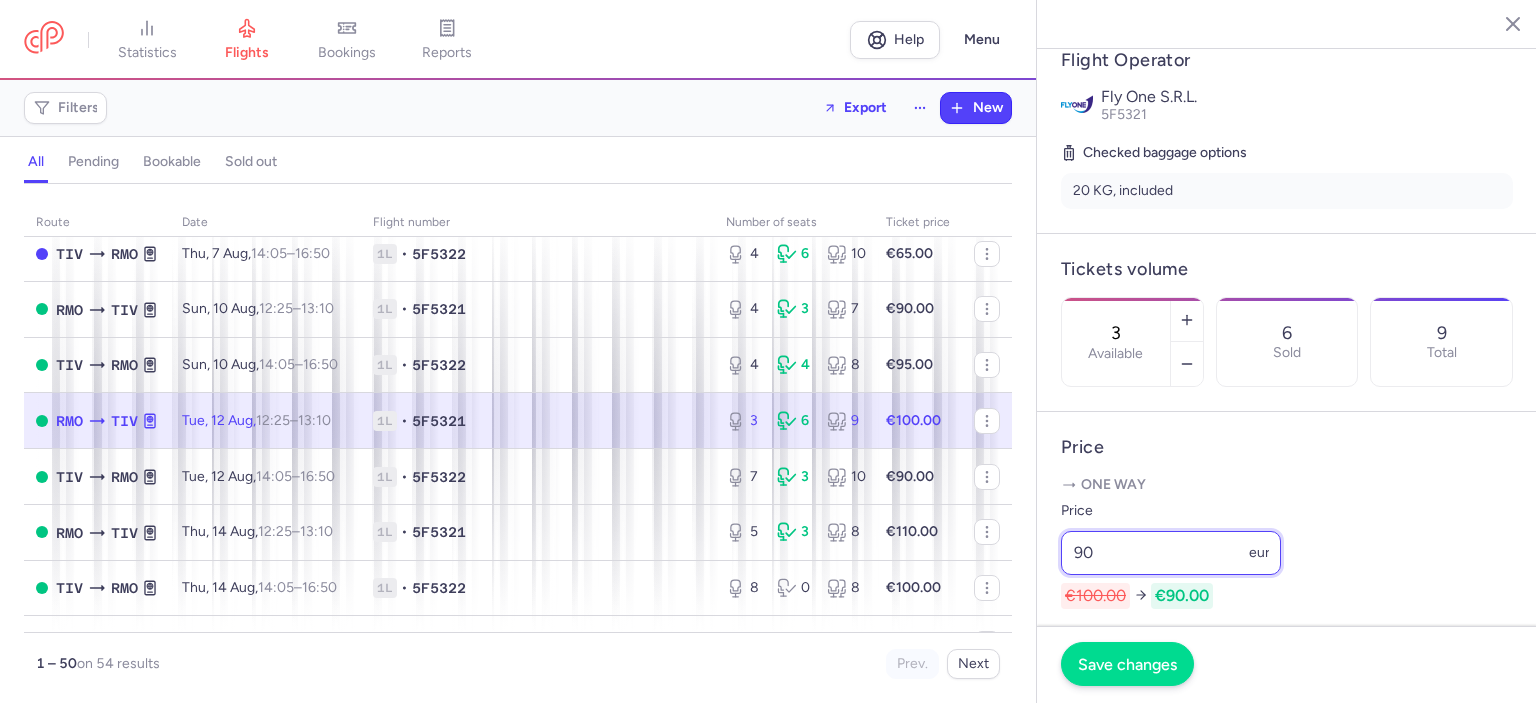 type on "90" 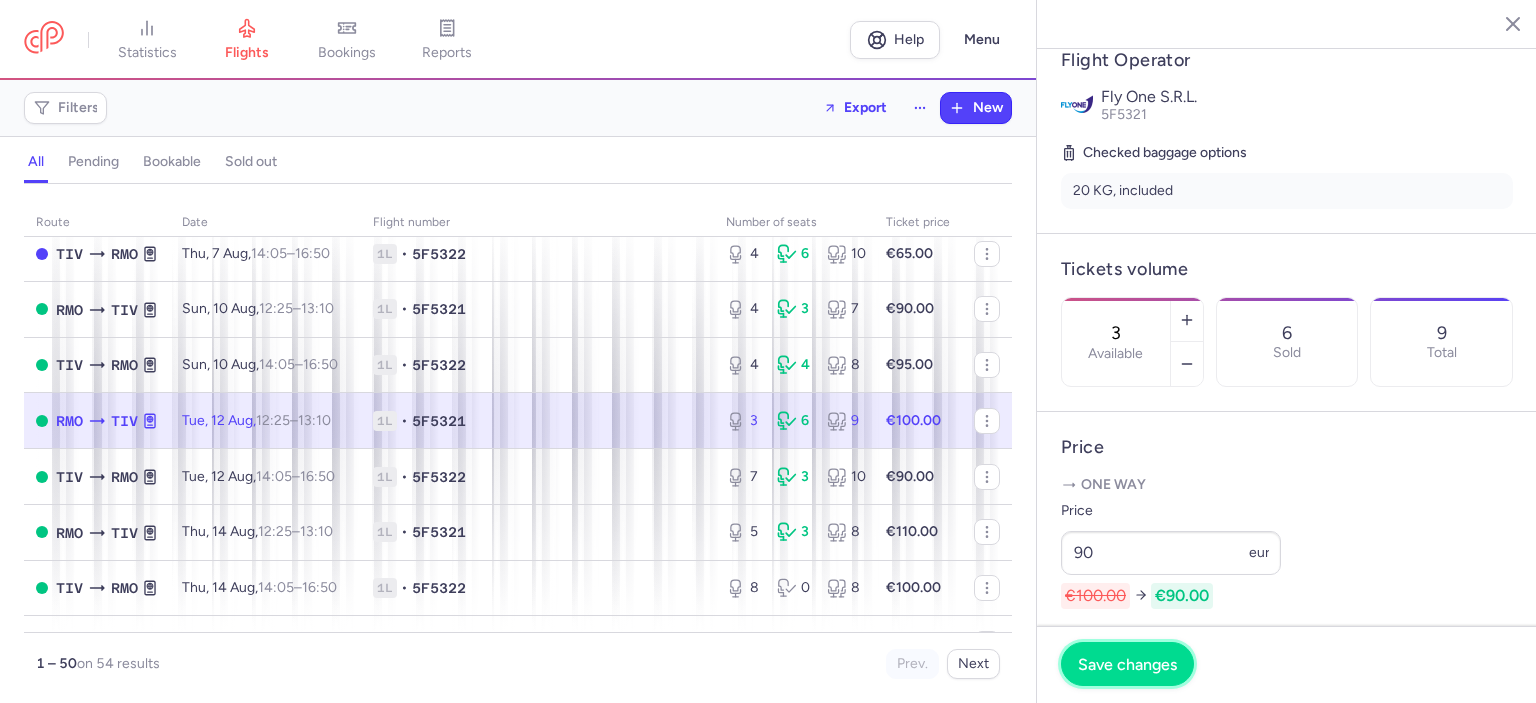 click on "Save changes" at bounding box center (1127, 664) 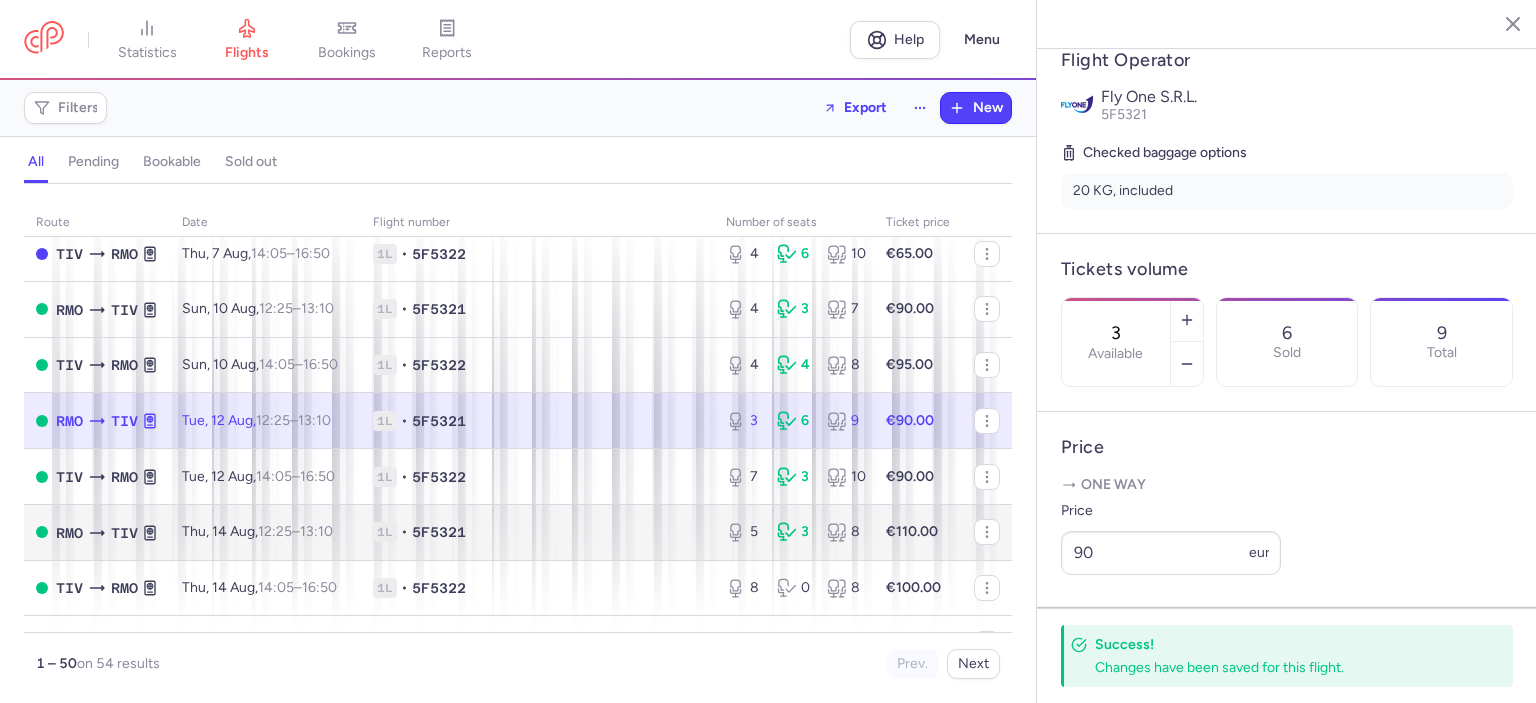 scroll, scrollTop: 200, scrollLeft: 0, axis: vertical 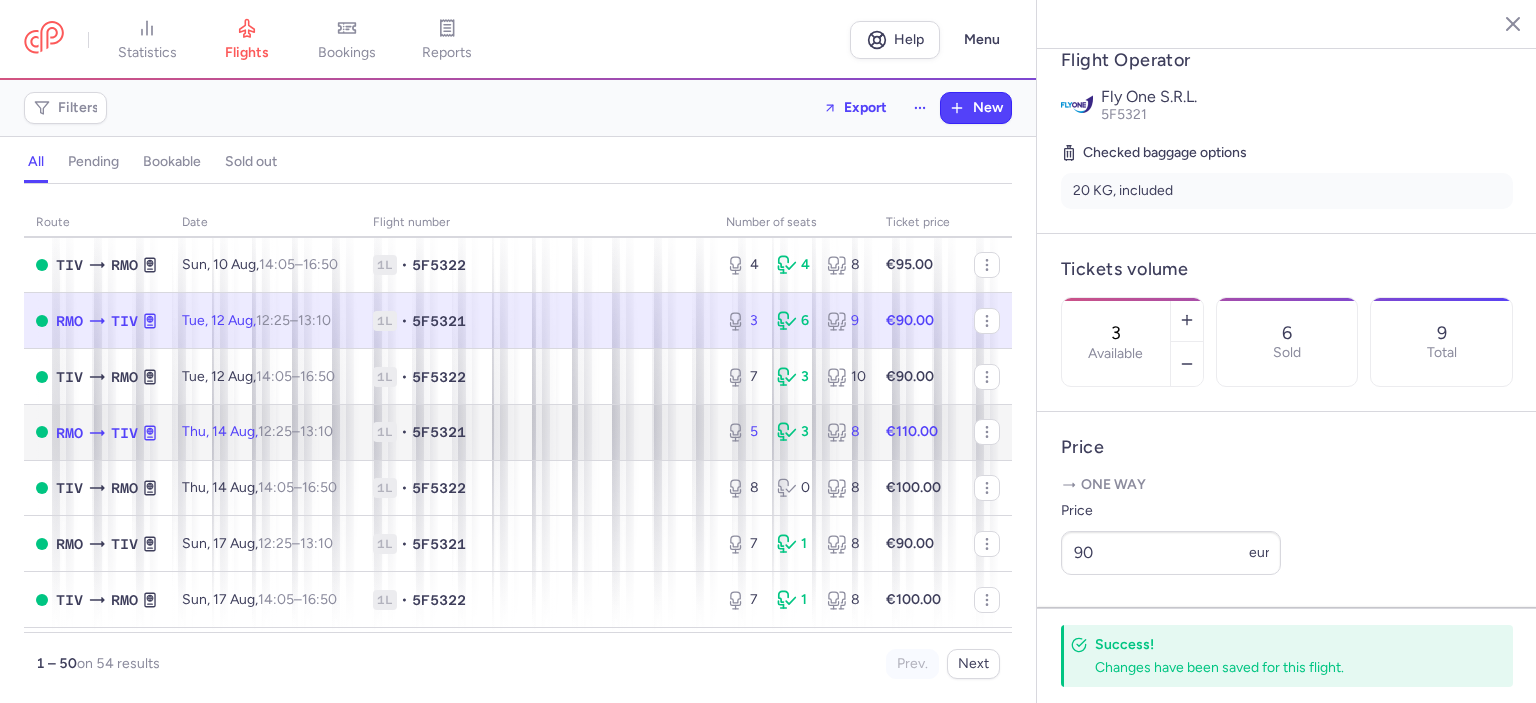 click on "1L • 5F5321" 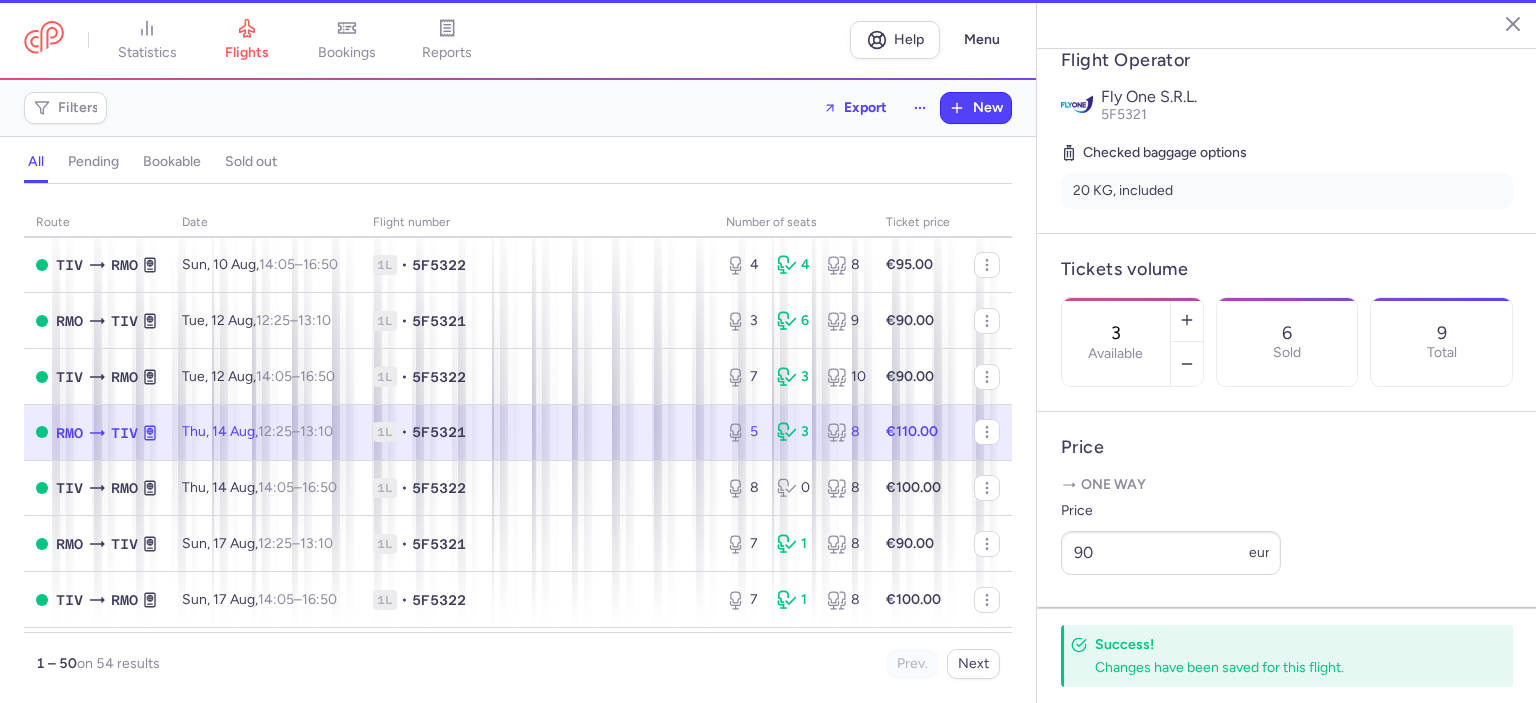 type on "5" 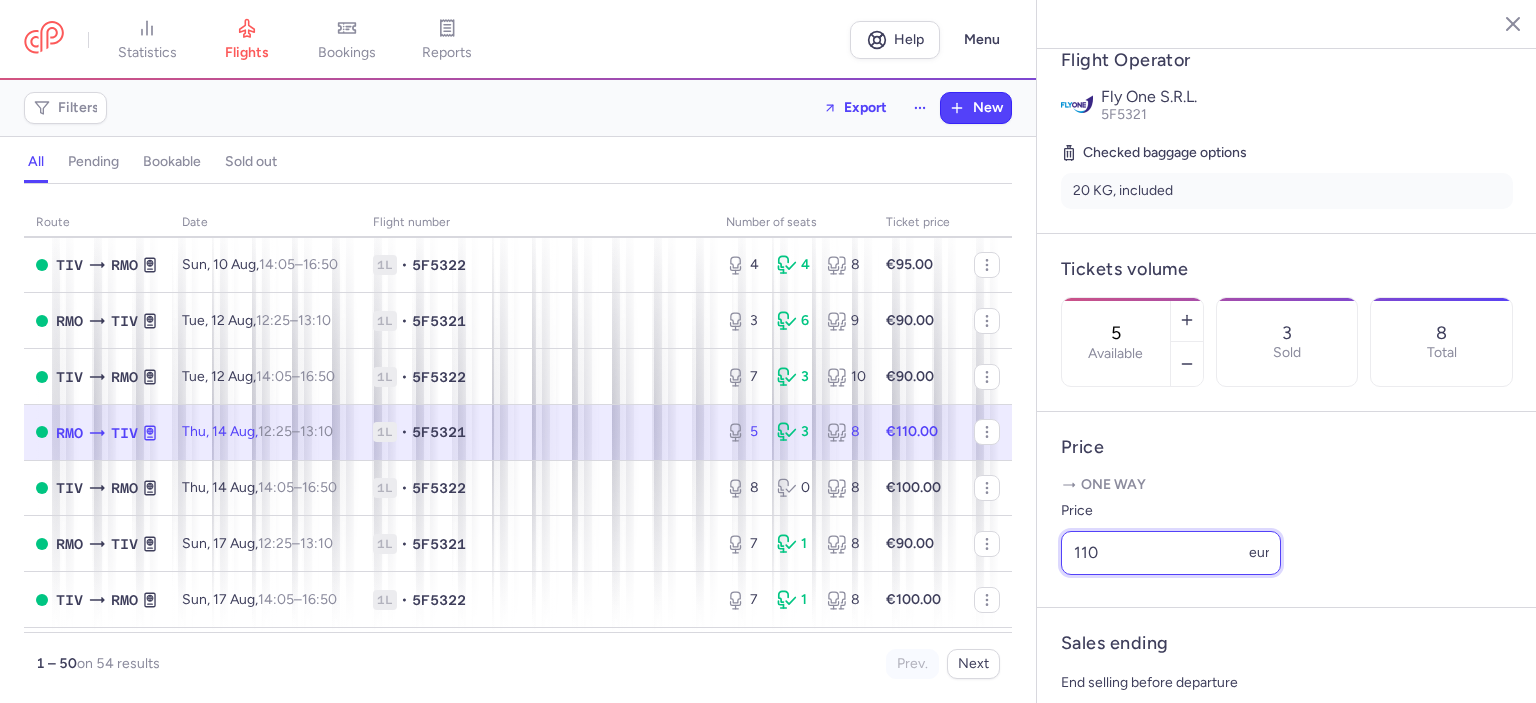 click on "110" at bounding box center (1171, 553) 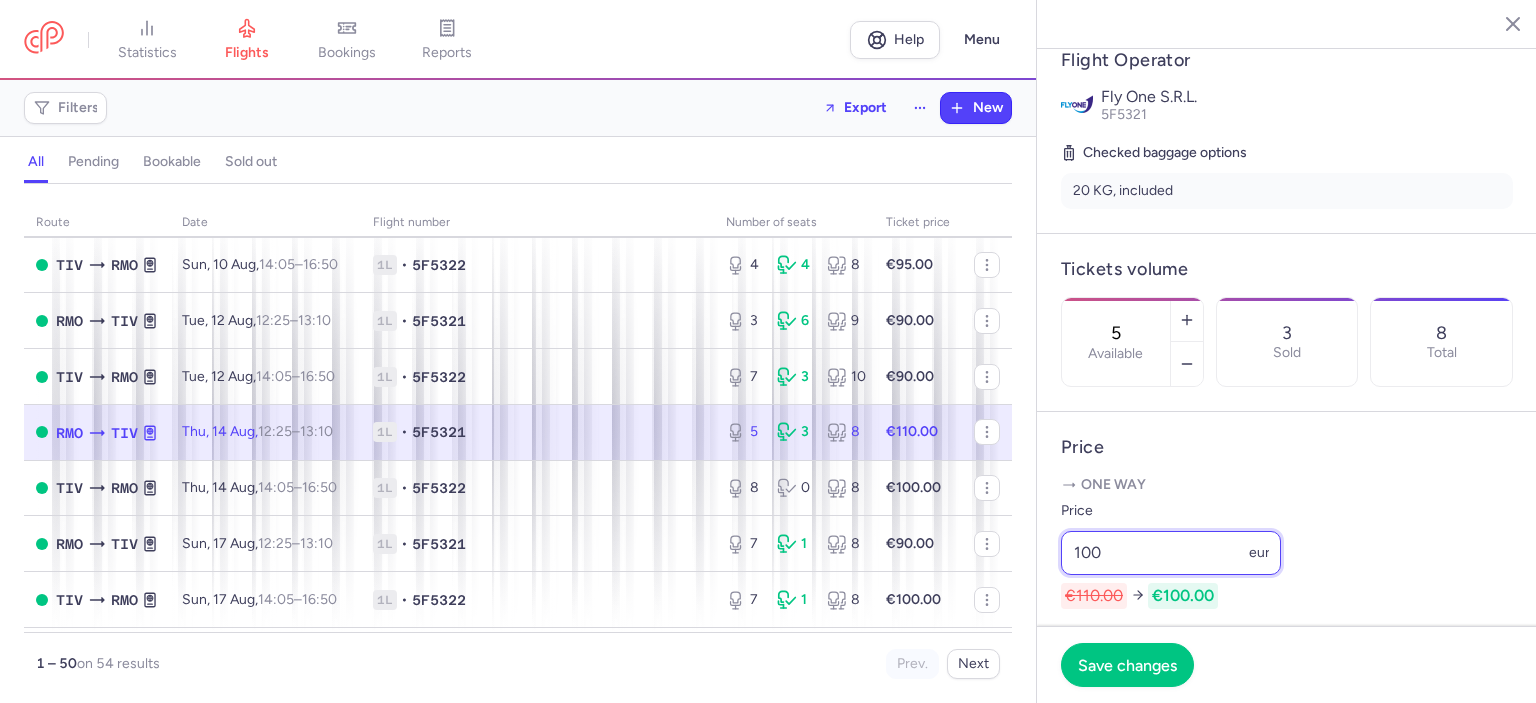 type on "100" 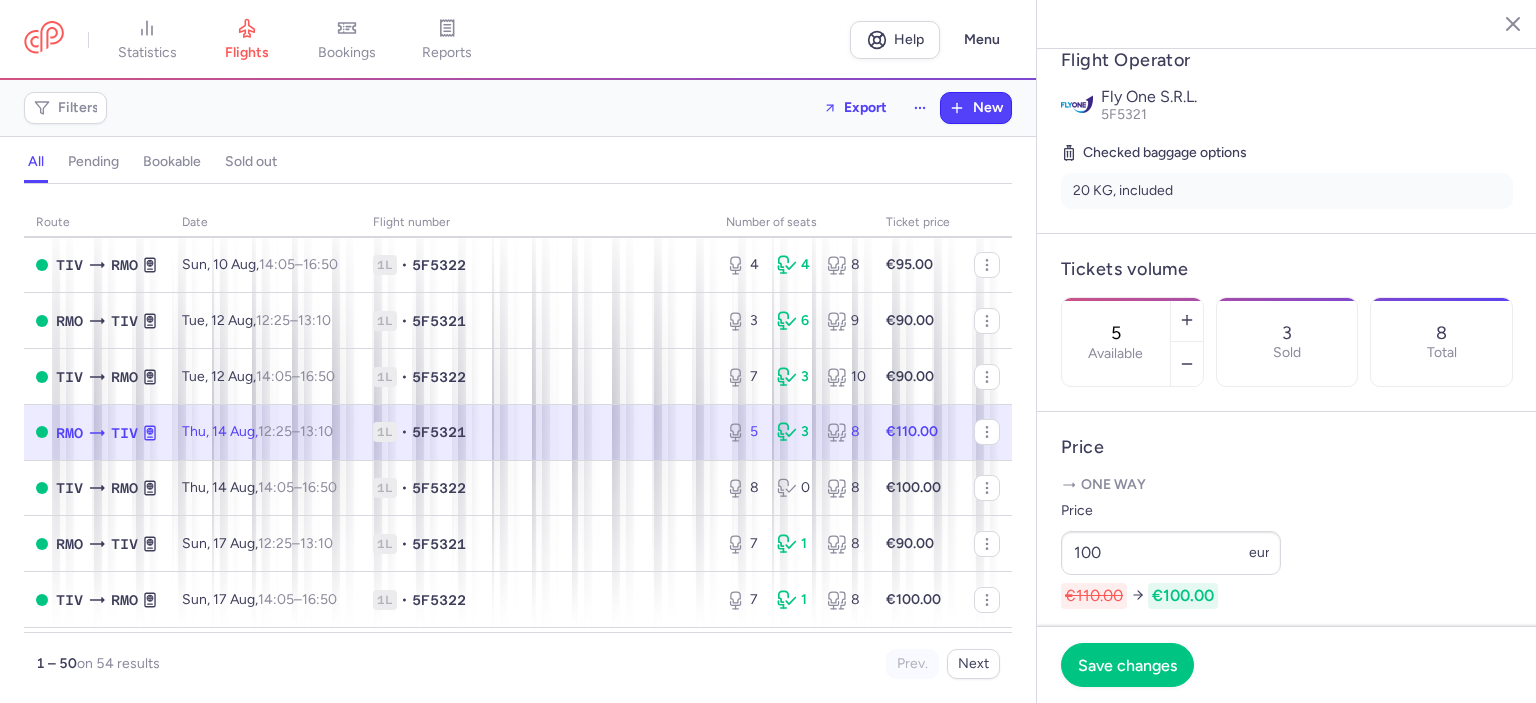 click on "1L • 5F5321" 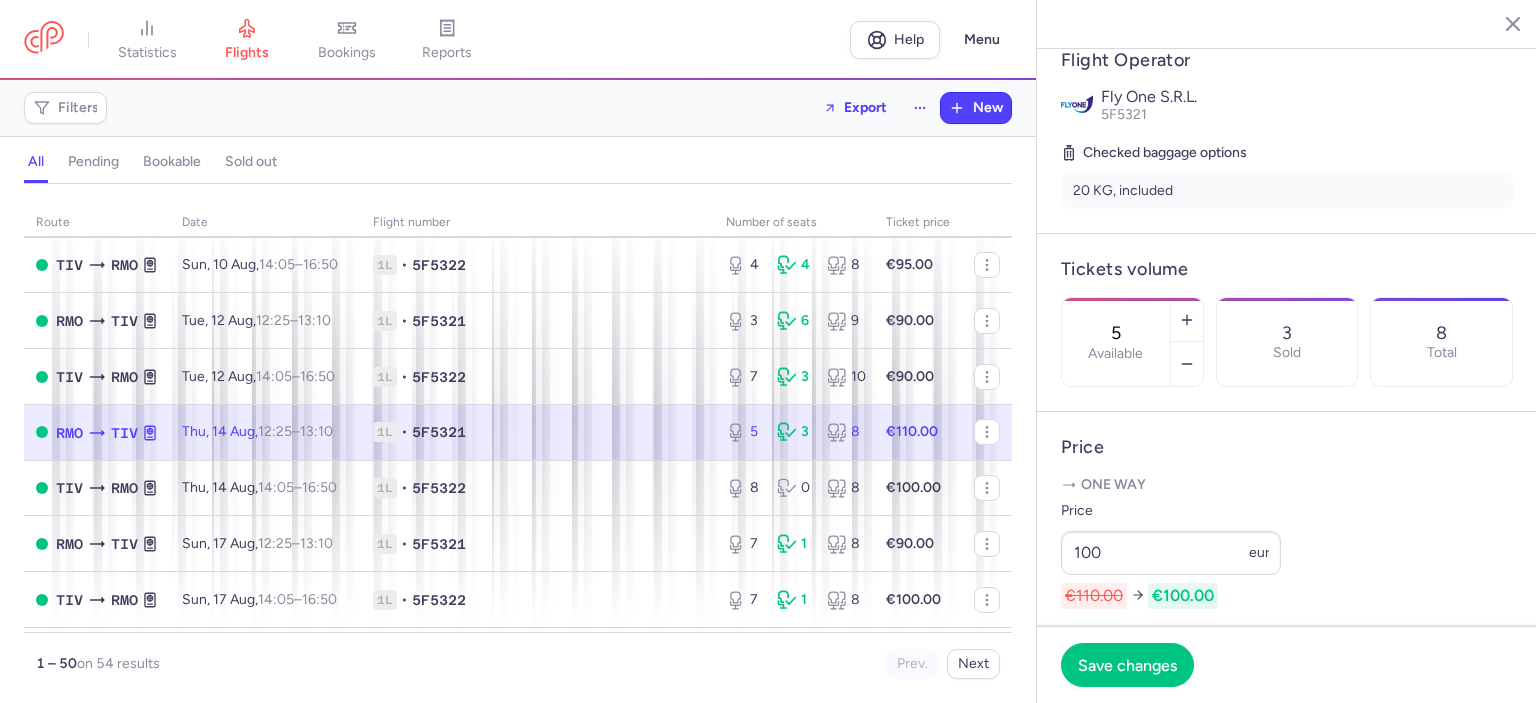 click on "1L • 5F5321" 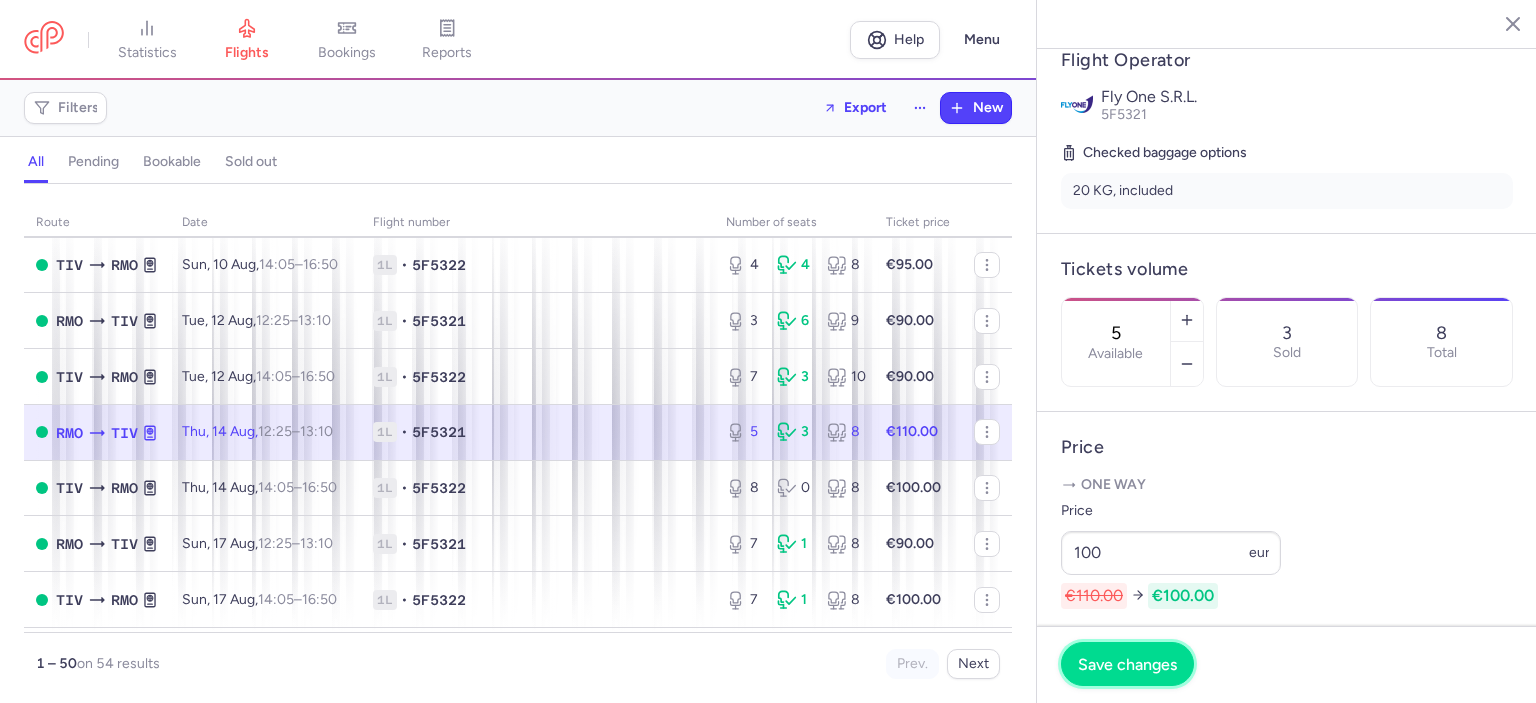 click on "Save changes" at bounding box center (1127, 664) 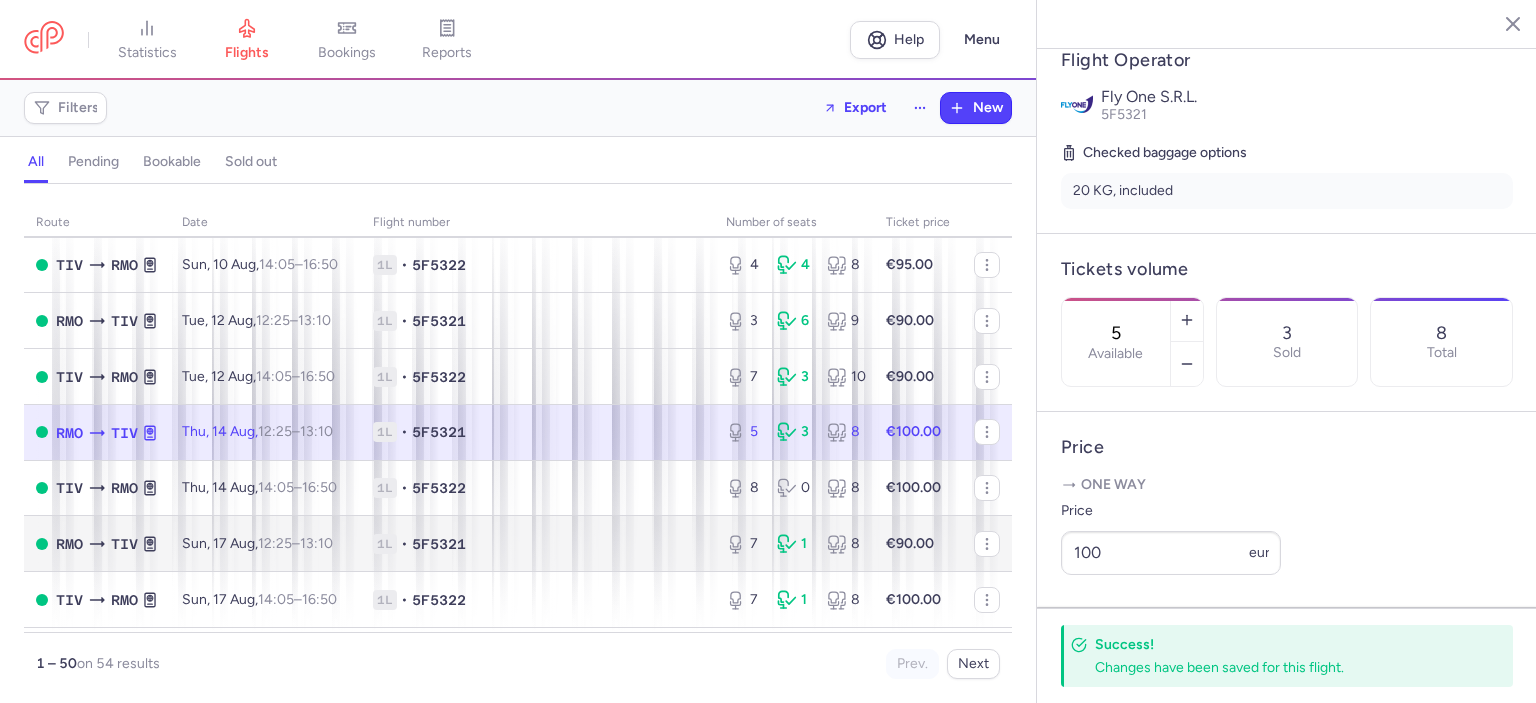 scroll, scrollTop: 300, scrollLeft: 0, axis: vertical 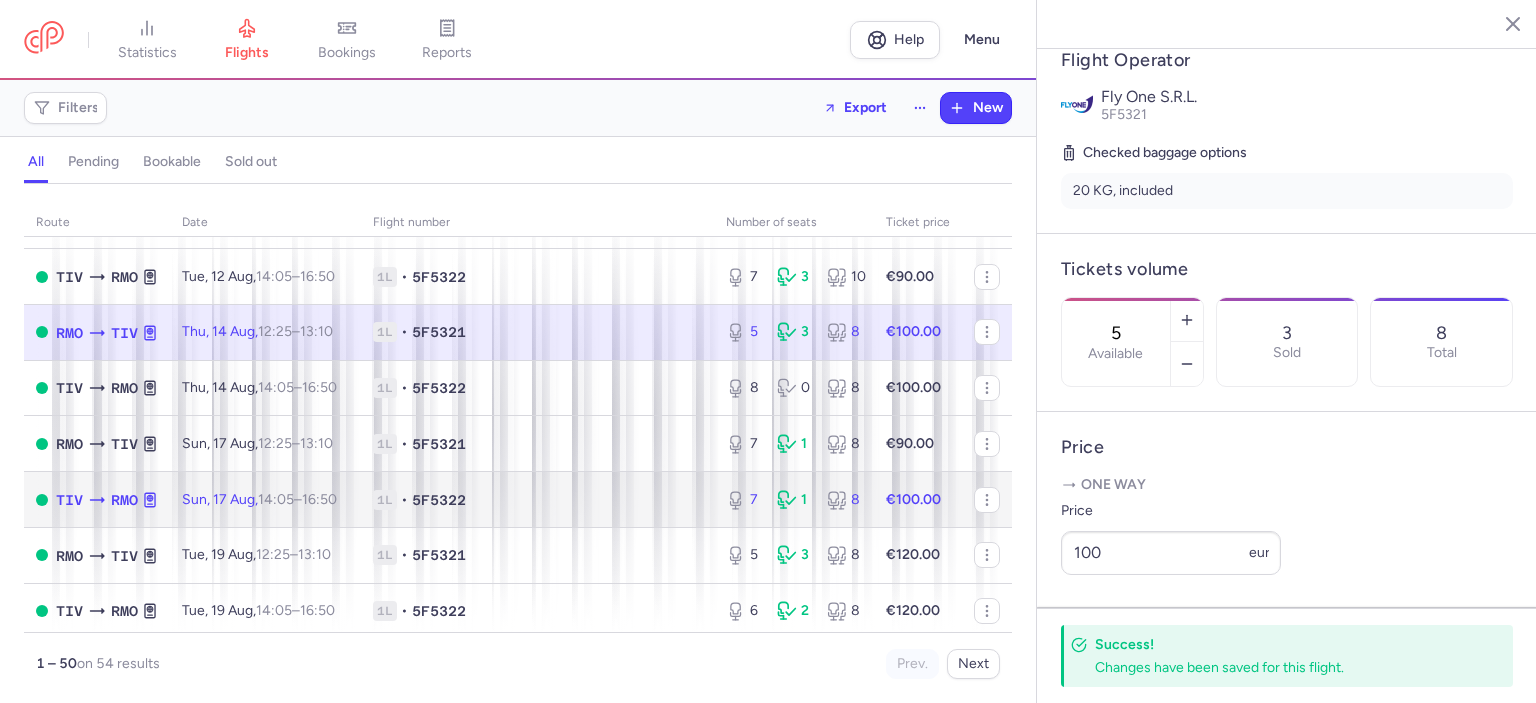 click on "1L • 5F5322" 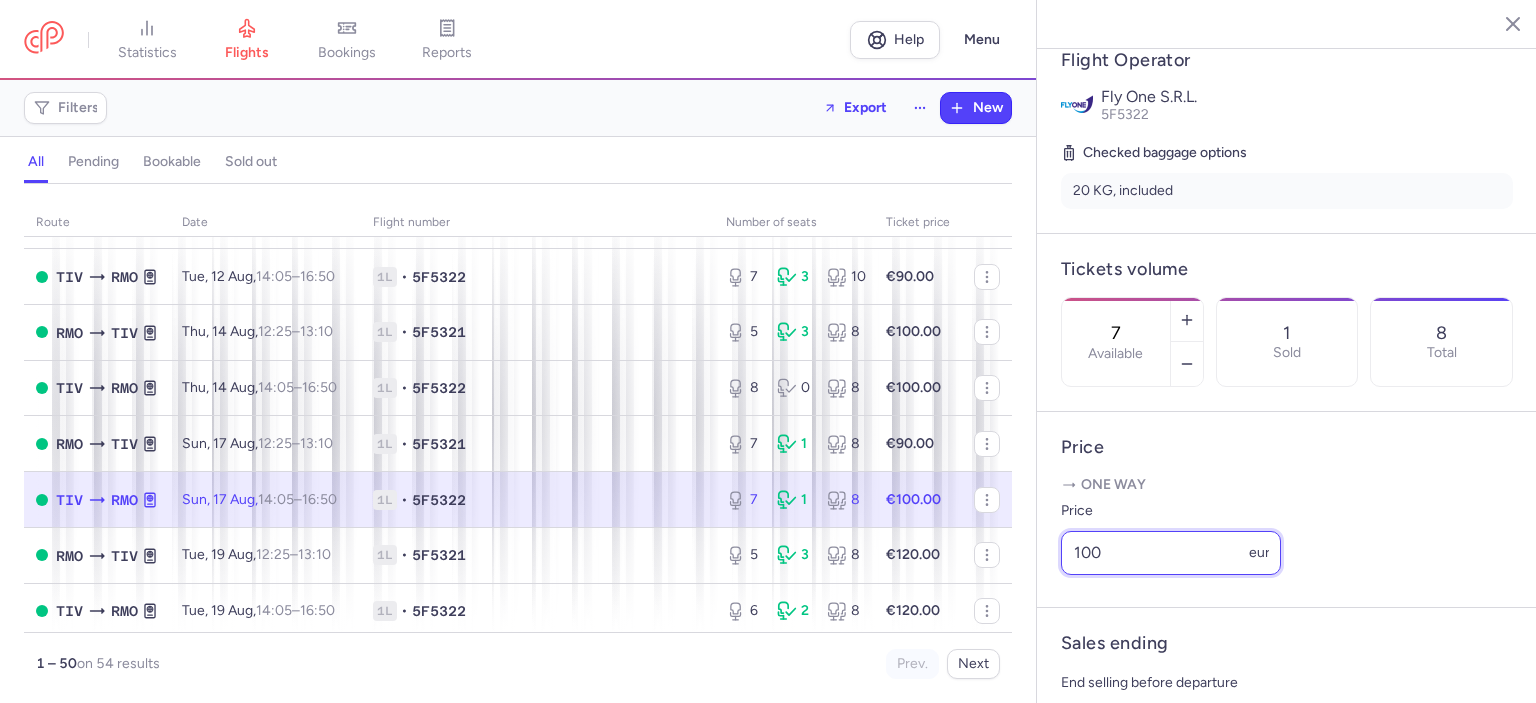 click on "100" at bounding box center (1171, 553) 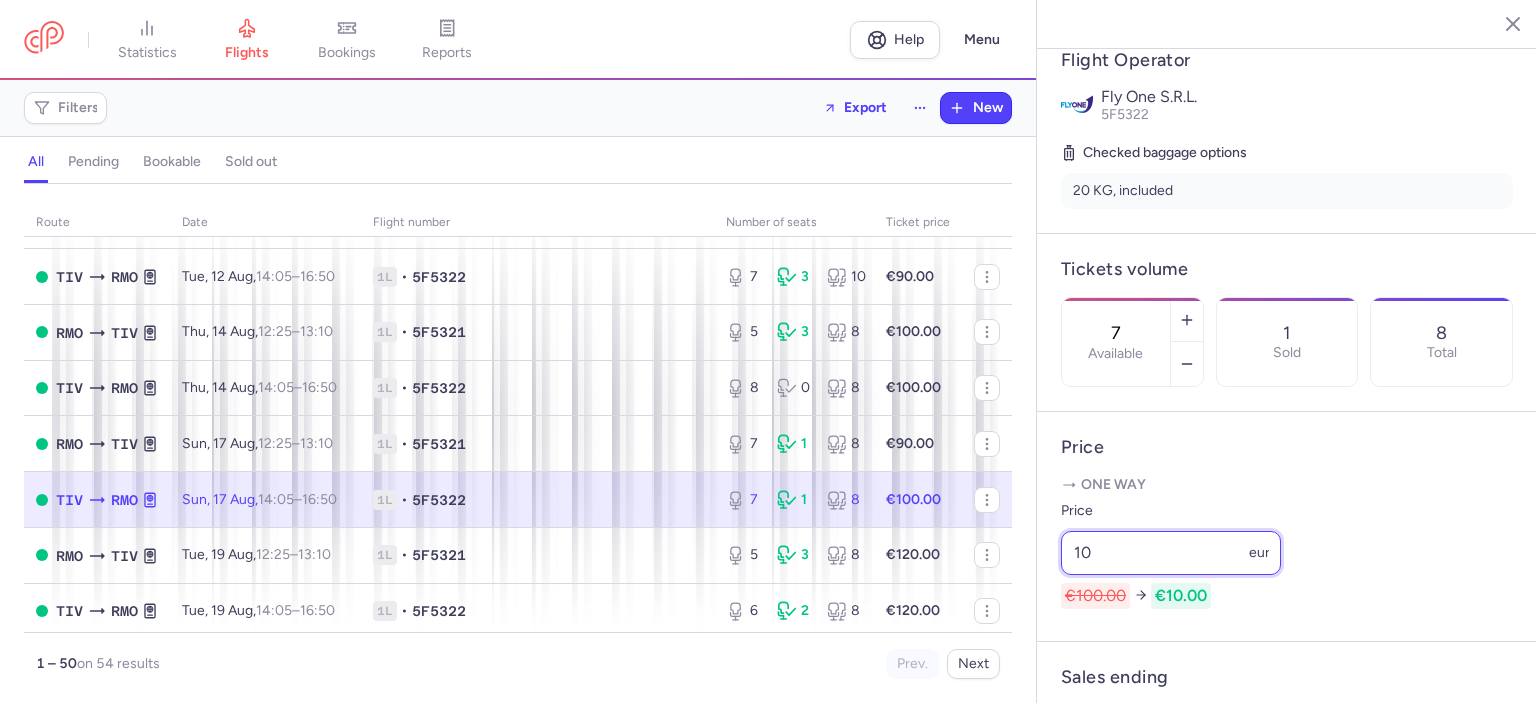 type on "1" 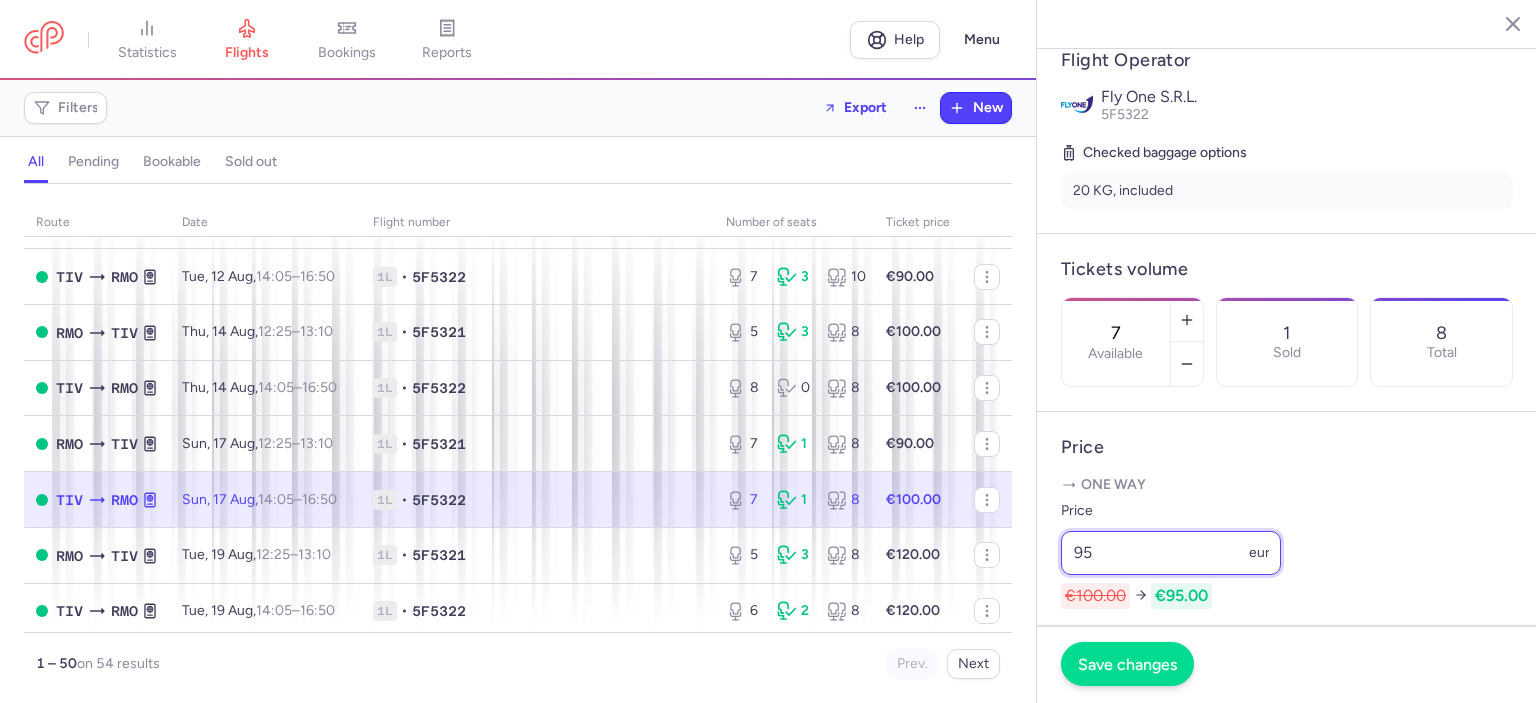 type on "95" 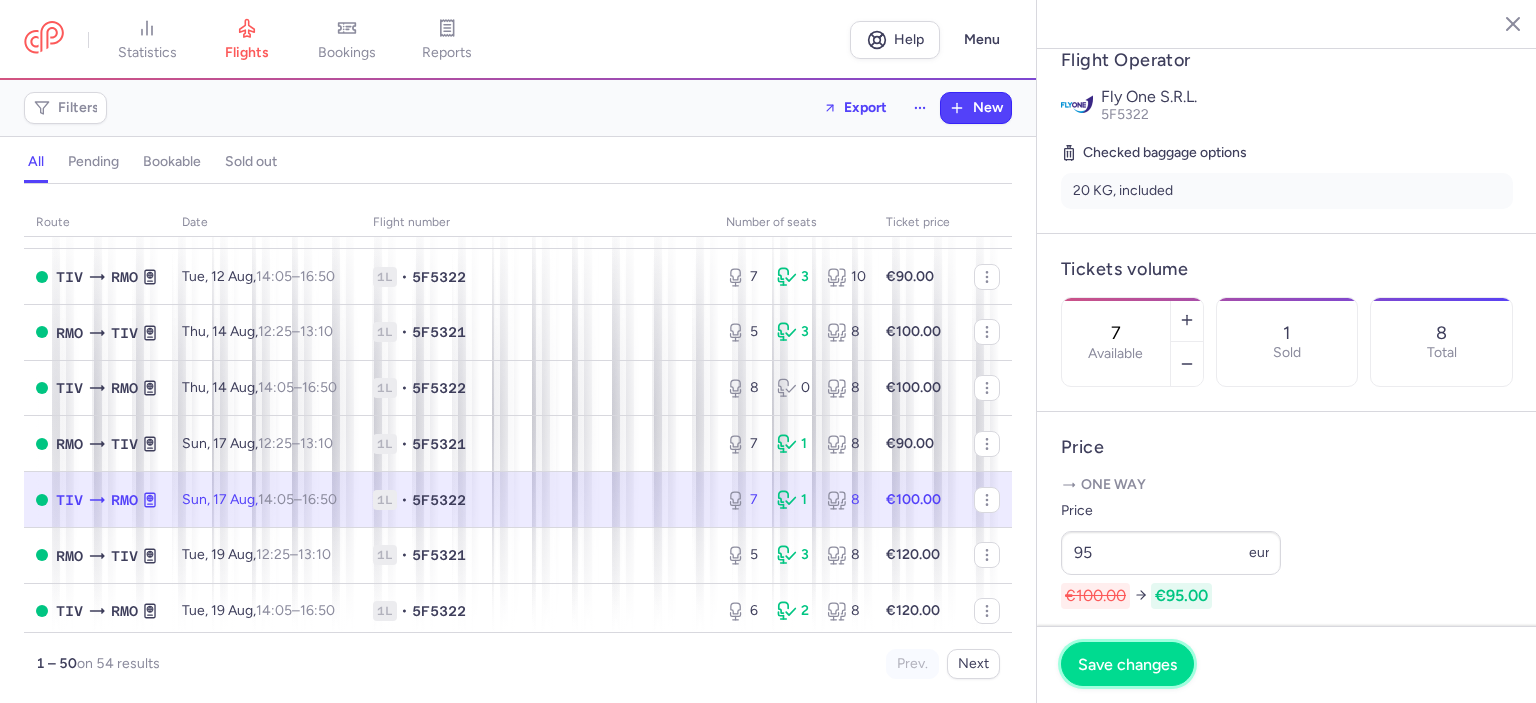 click on "Save changes" at bounding box center [1127, 664] 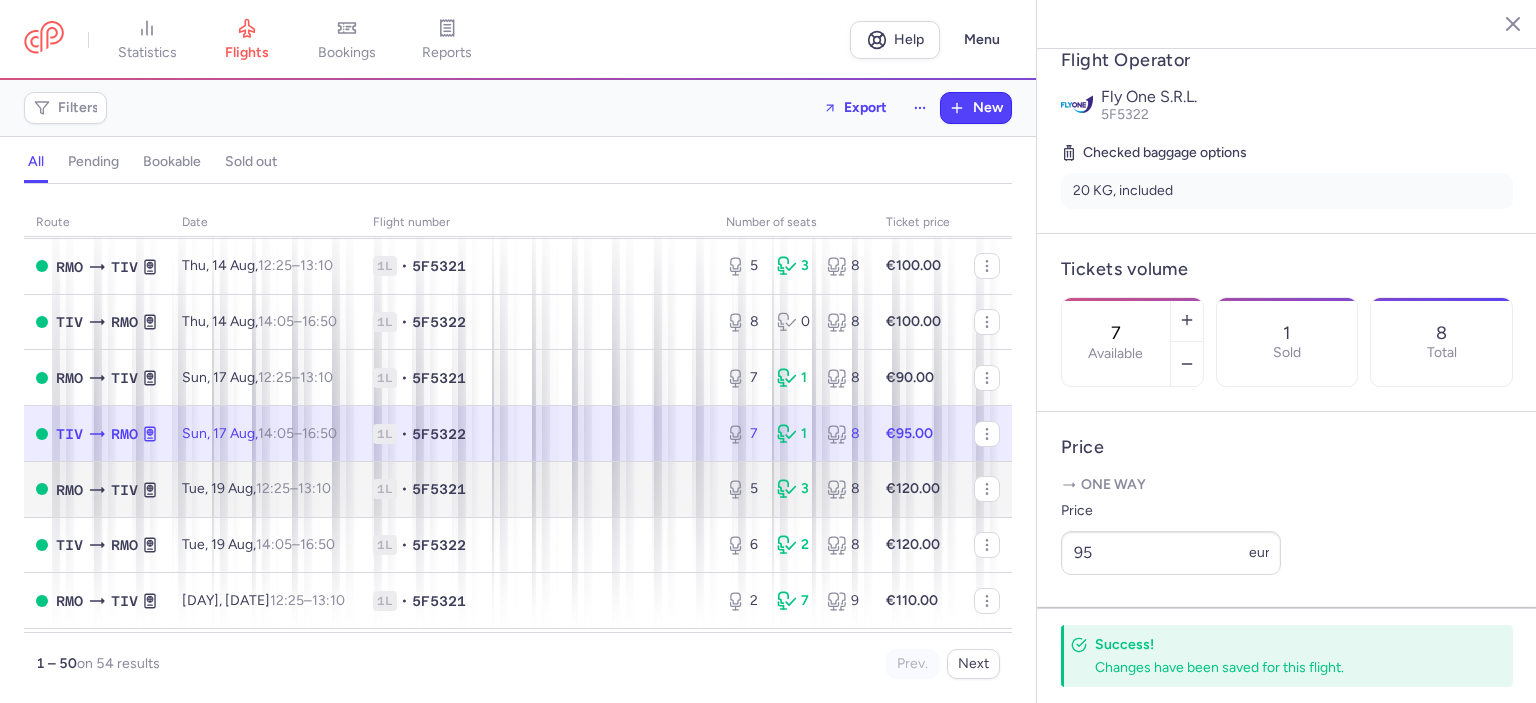 scroll, scrollTop: 400, scrollLeft: 0, axis: vertical 